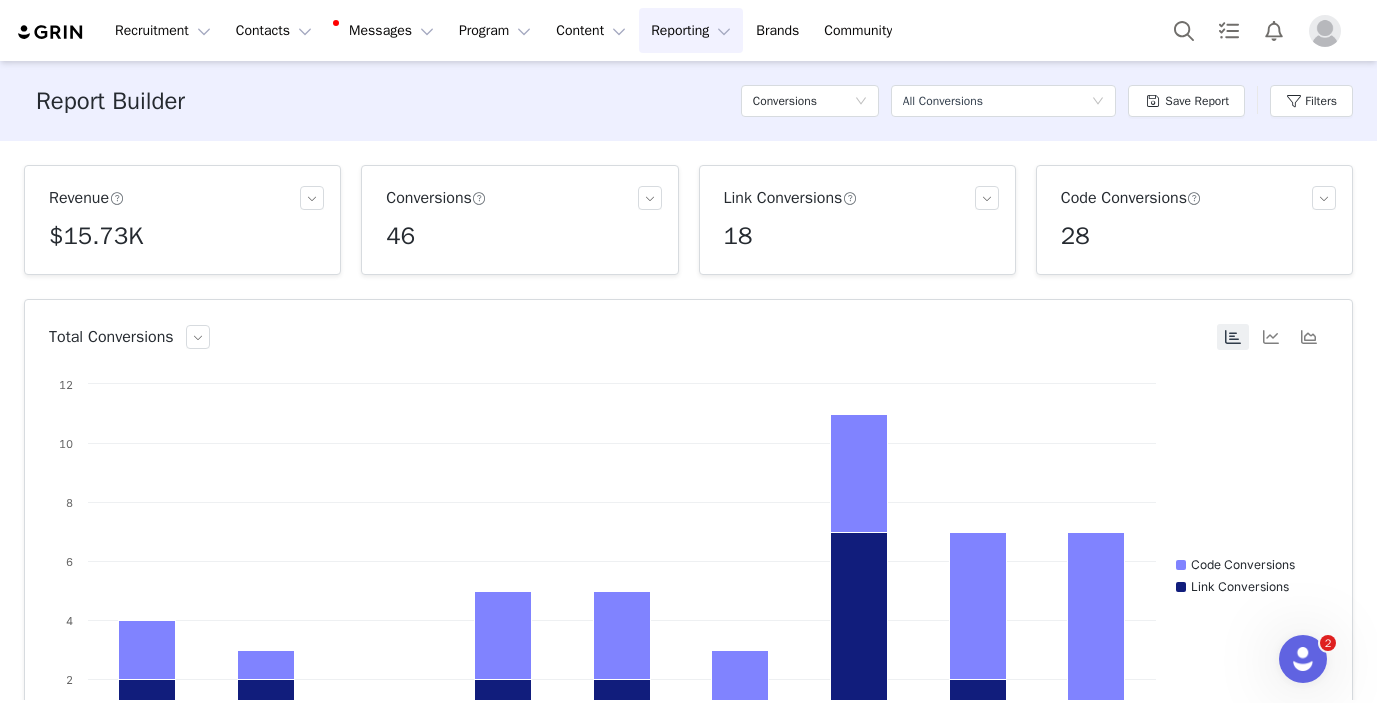 scroll, scrollTop: 0, scrollLeft: 0, axis: both 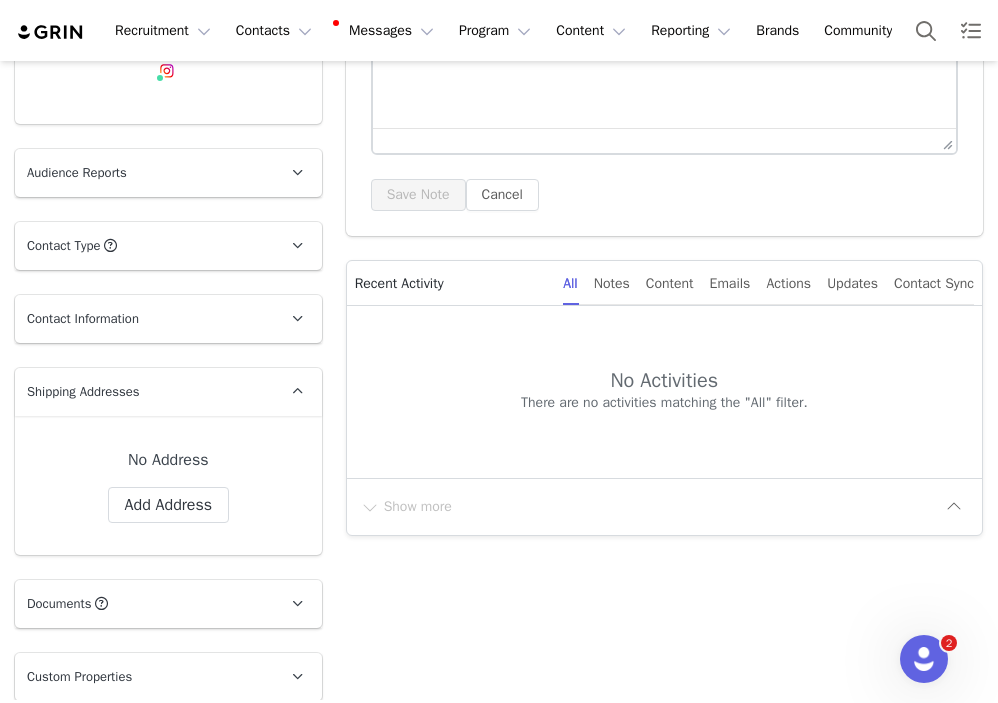 click on "Contact Information" at bounding box center (83, 319) 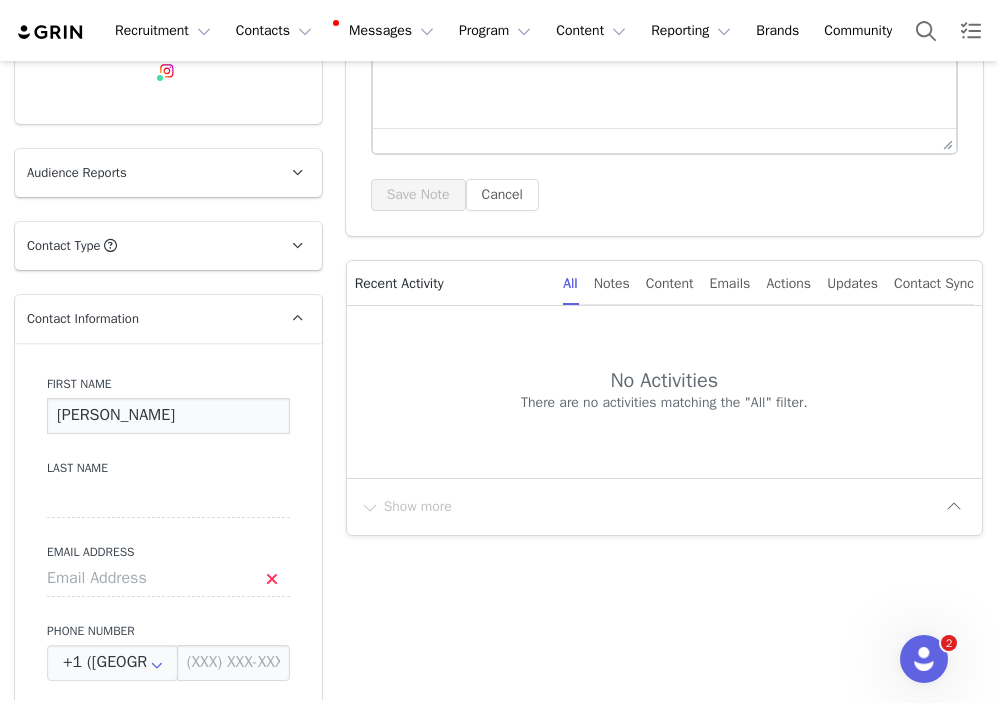 click on "Chad" at bounding box center (168, 416) 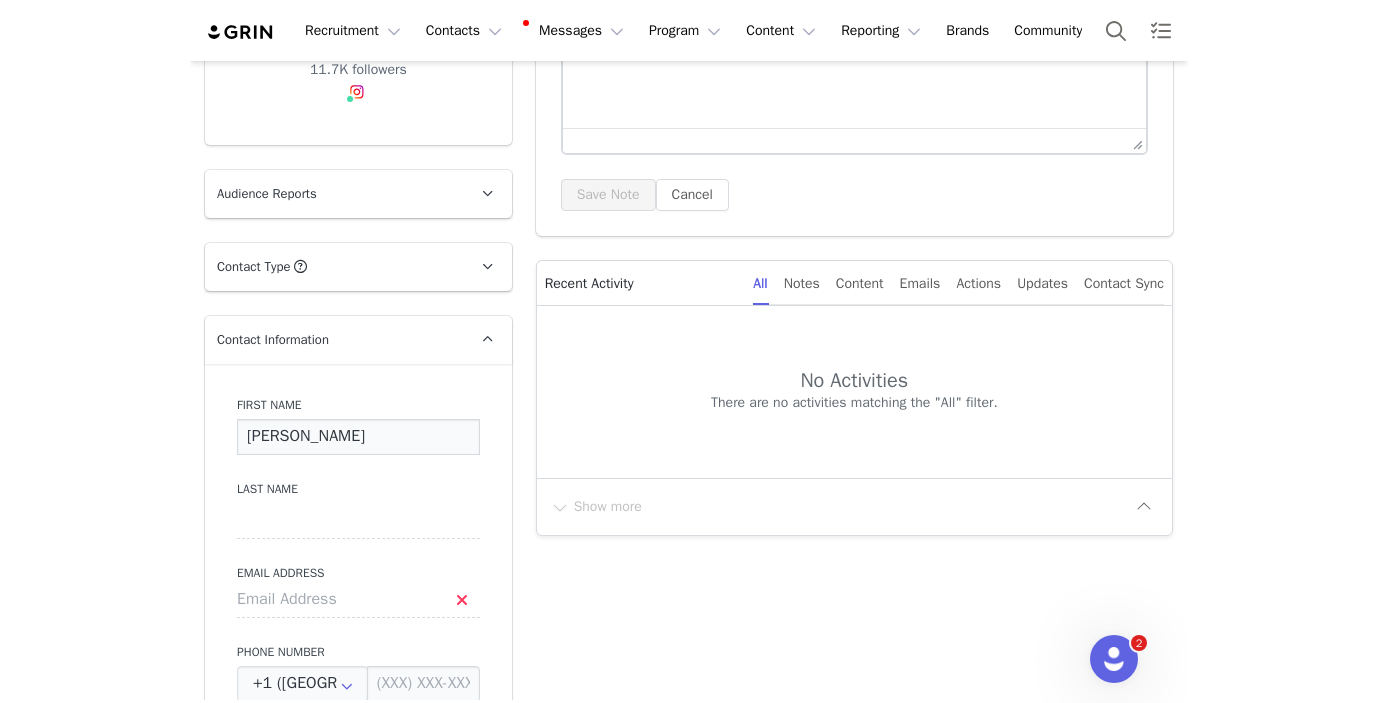scroll, scrollTop: 361, scrollLeft: 0, axis: vertical 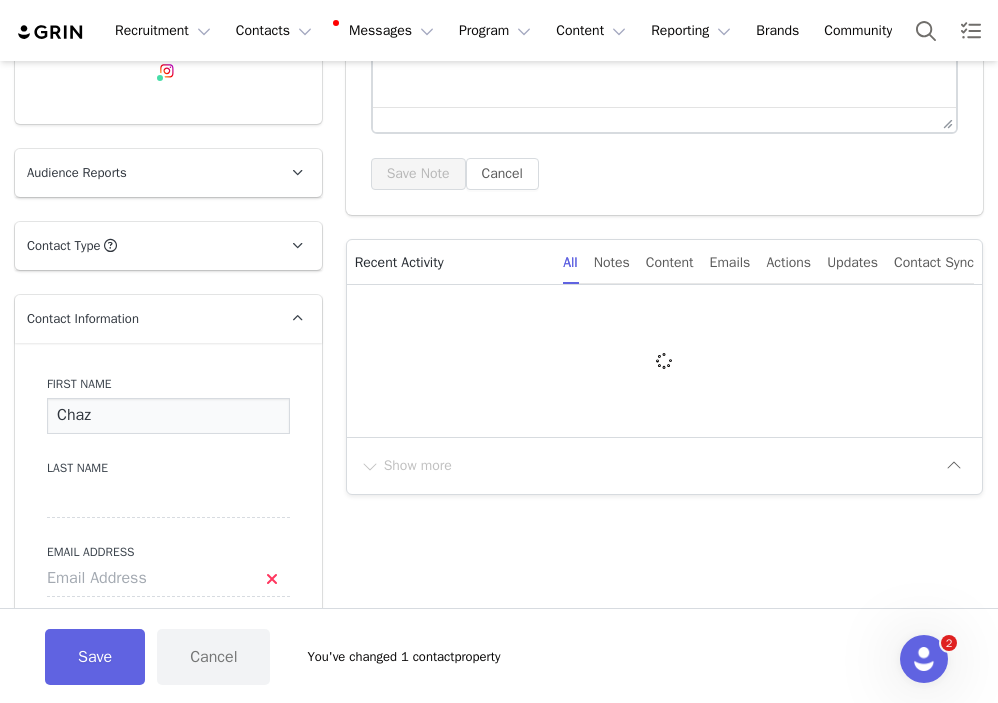 type on "Chaz" 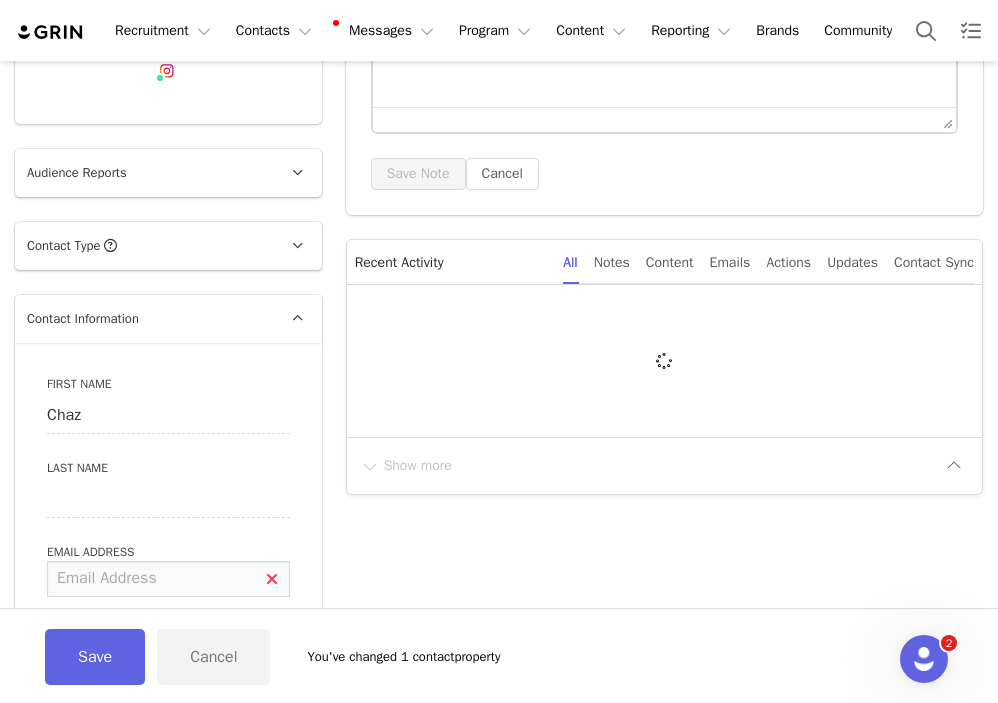 click at bounding box center [168, 579] 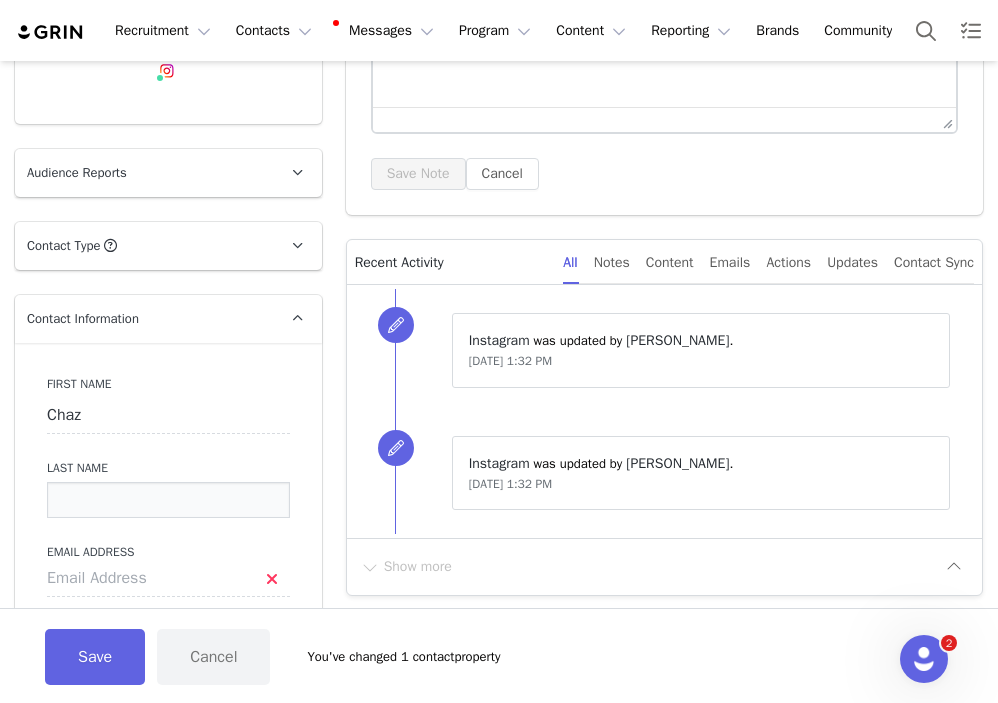 click at bounding box center [168, 500] 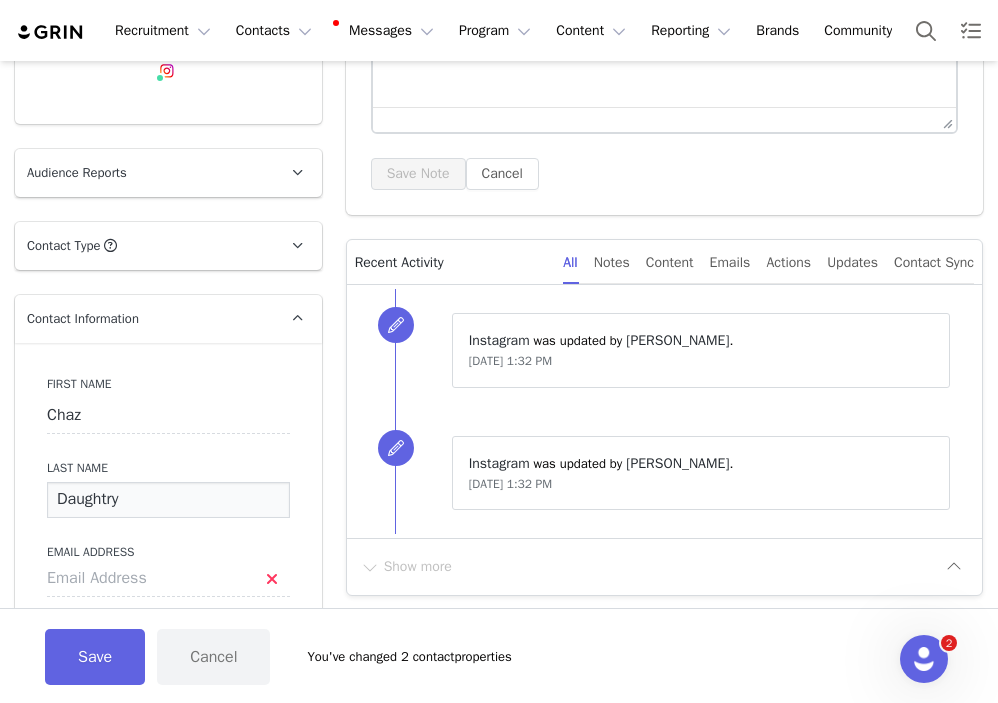 type on "Daughtry" 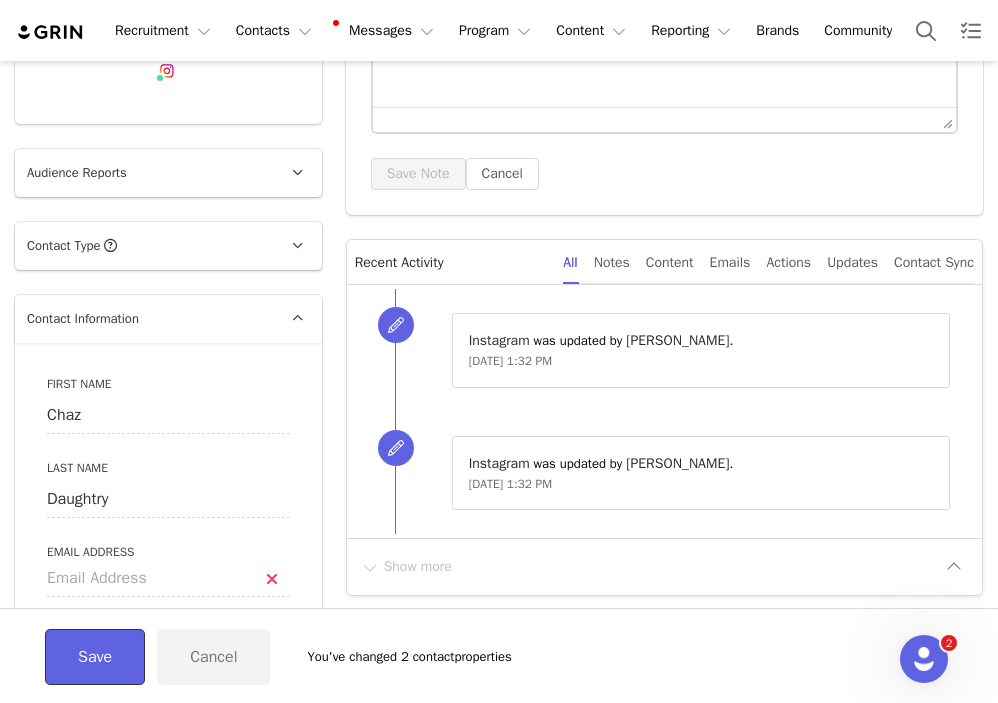 click on "Save" at bounding box center (95, 657) 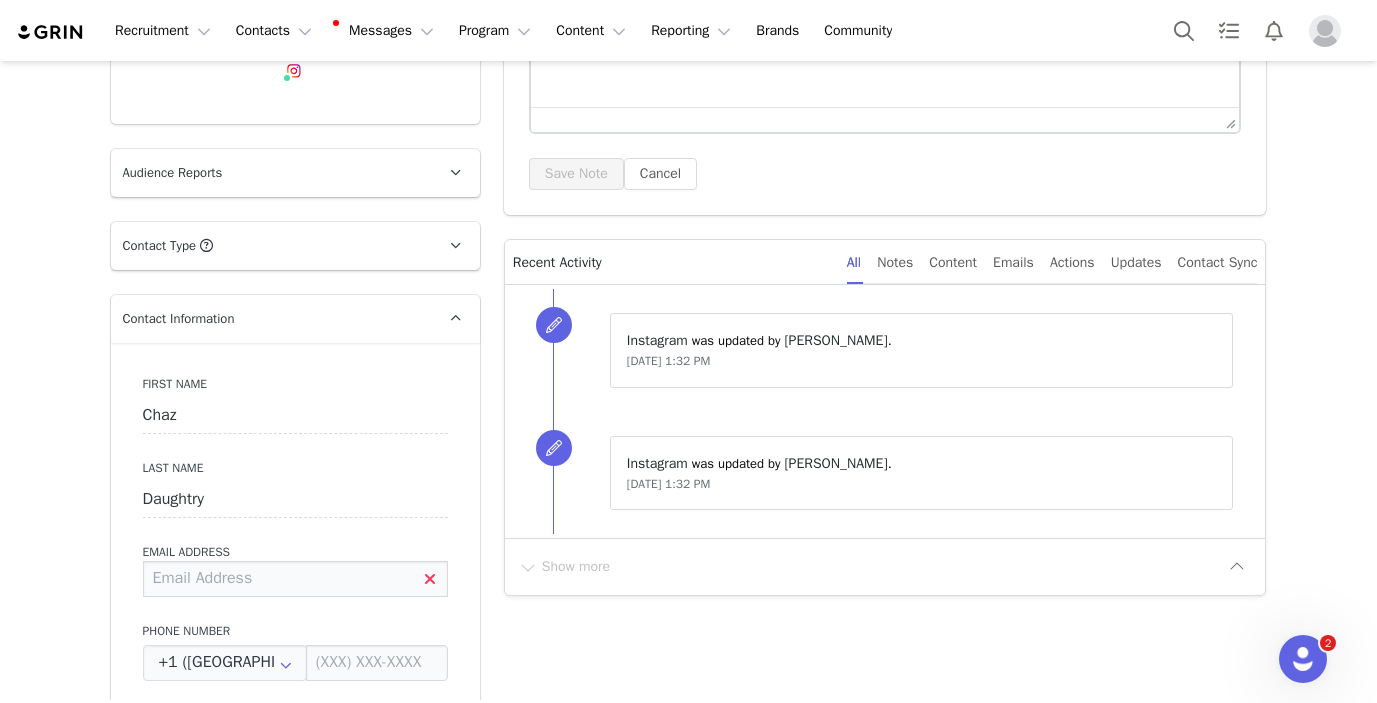 click at bounding box center [295, 579] 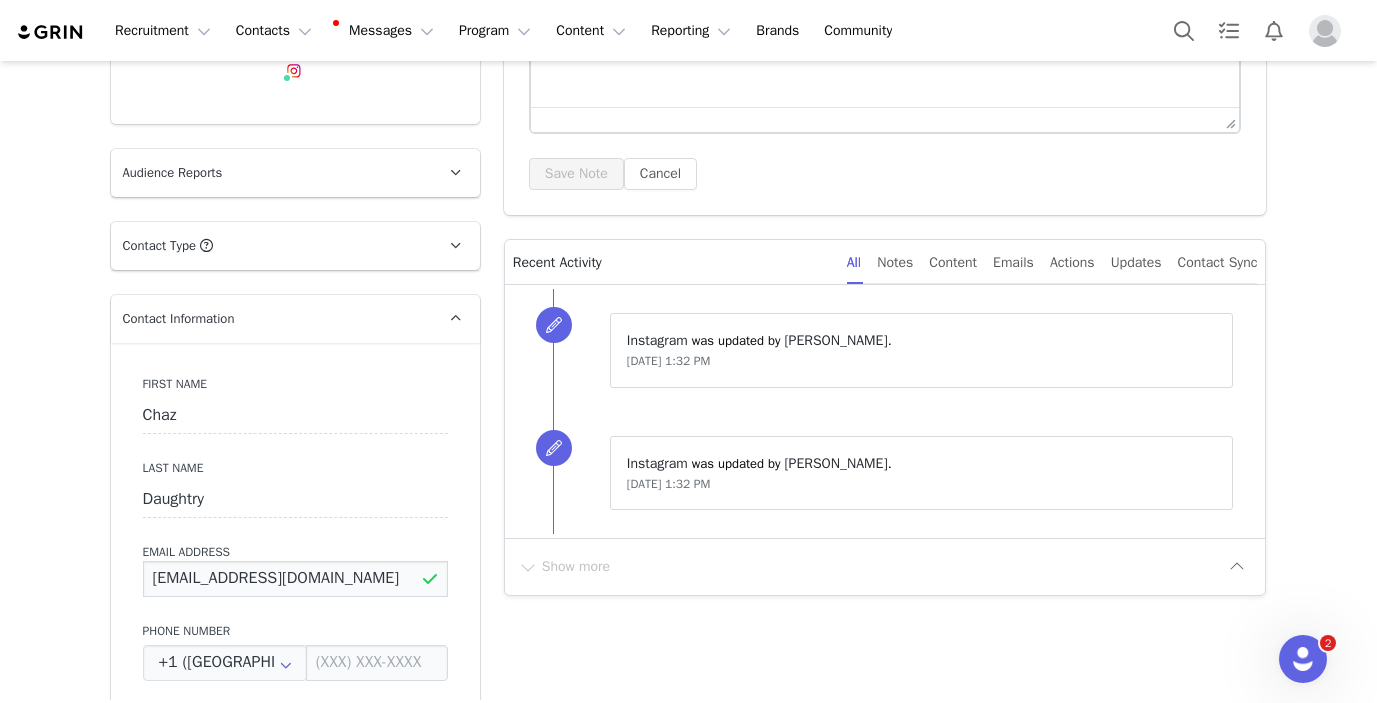 scroll, scrollTop: 0, scrollLeft: 0, axis: both 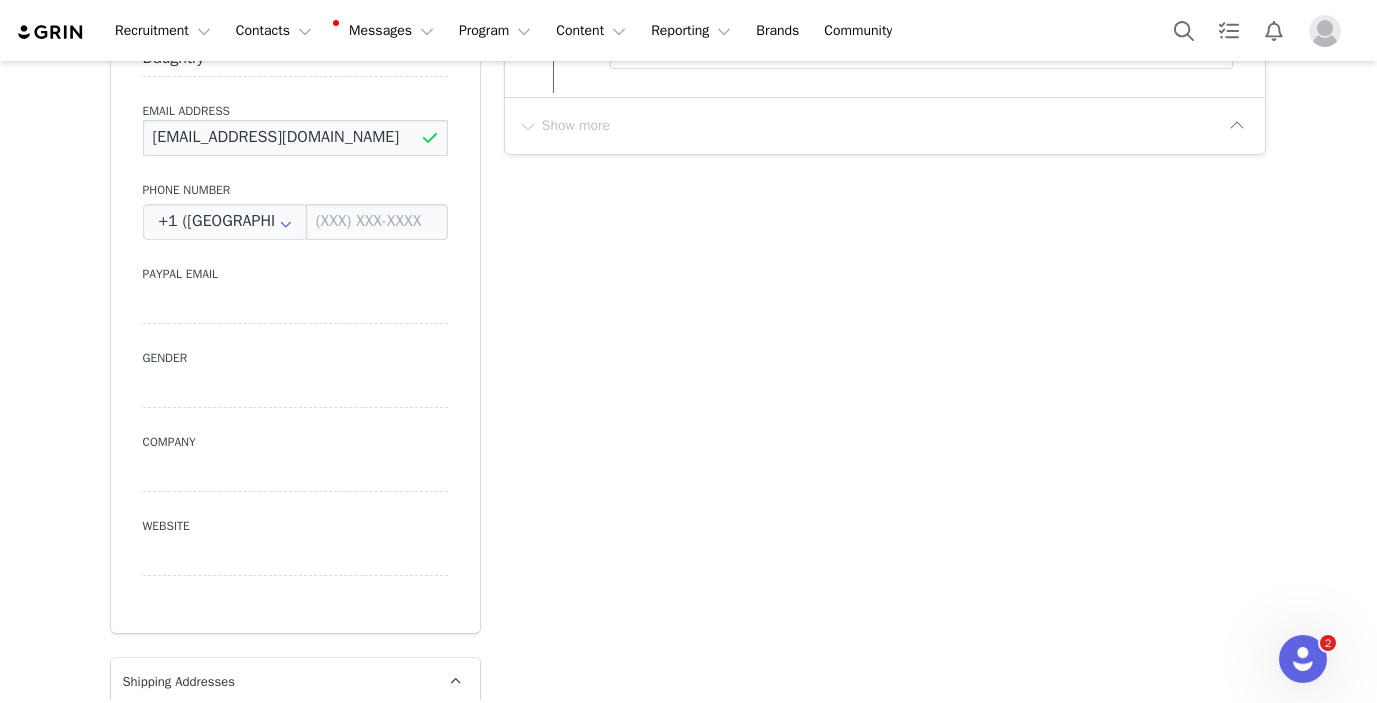 type on "chazsoulfit@gmail.com" 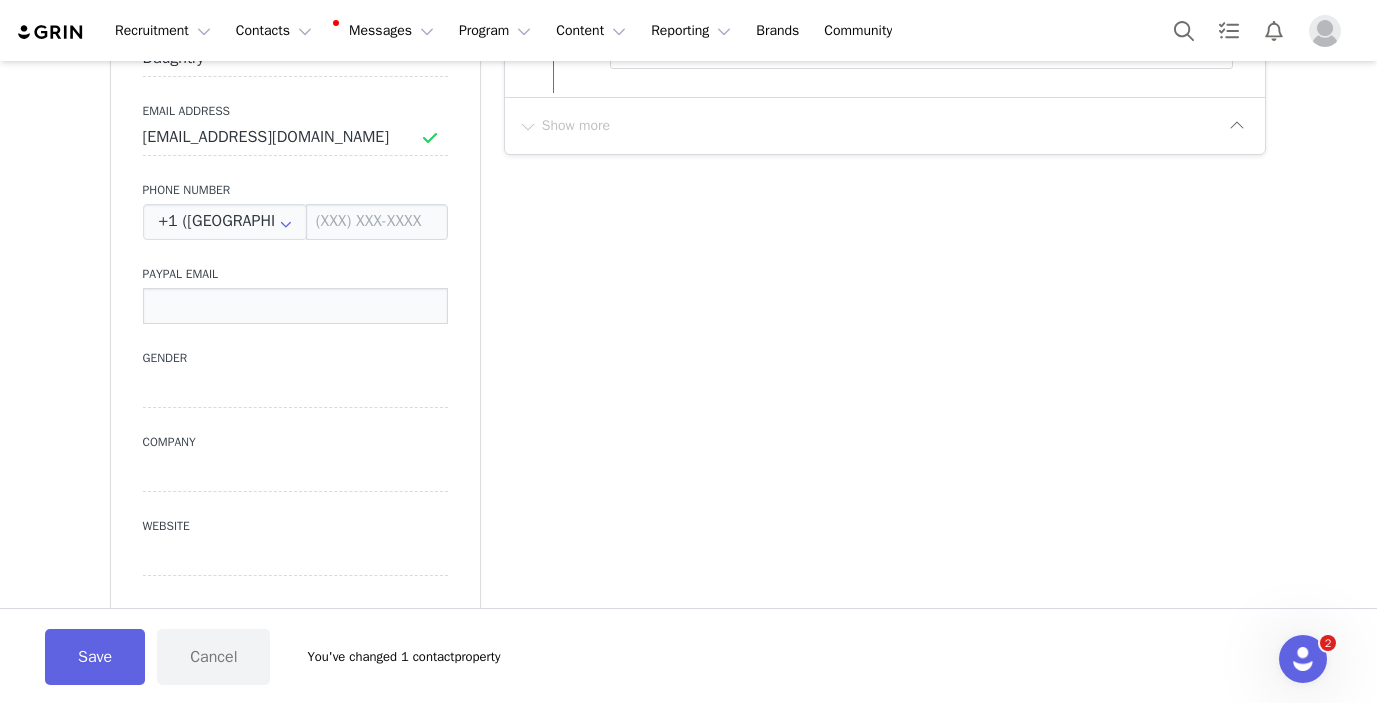 click at bounding box center (295, 306) 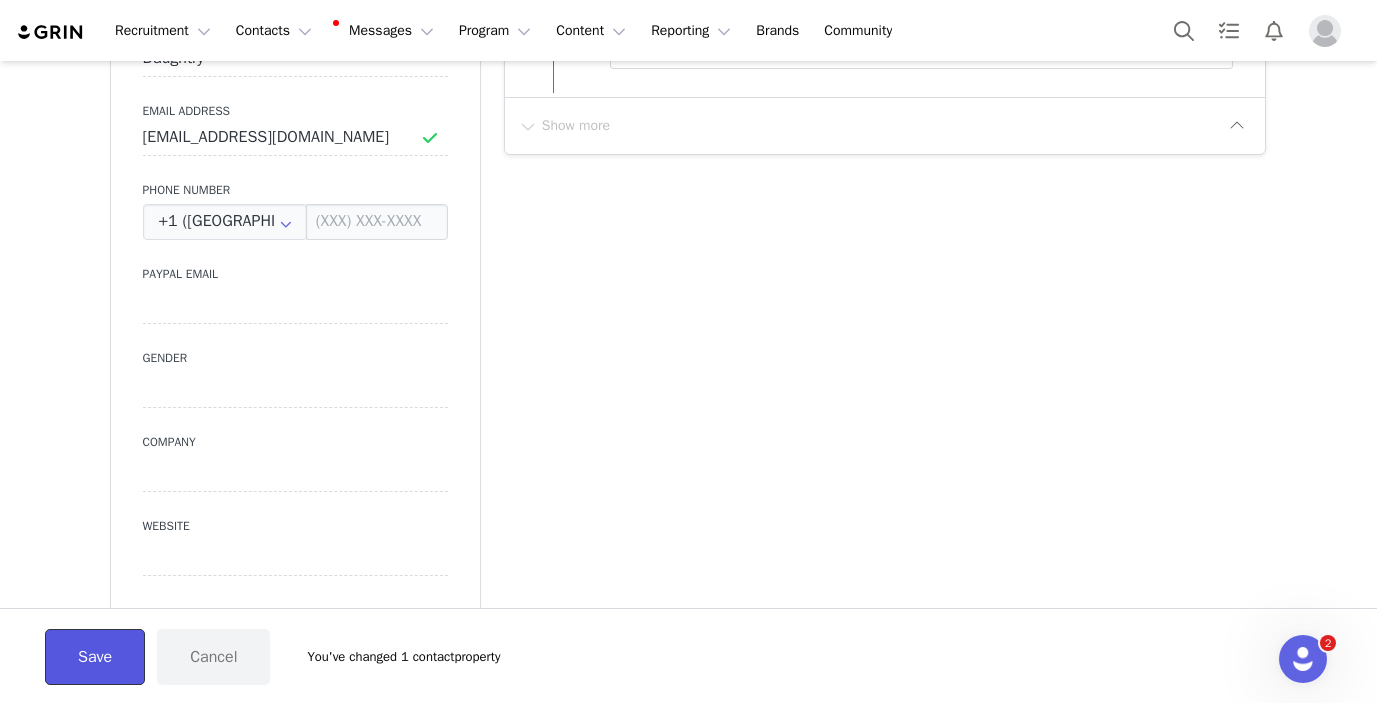 click on "Save" at bounding box center [95, 657] 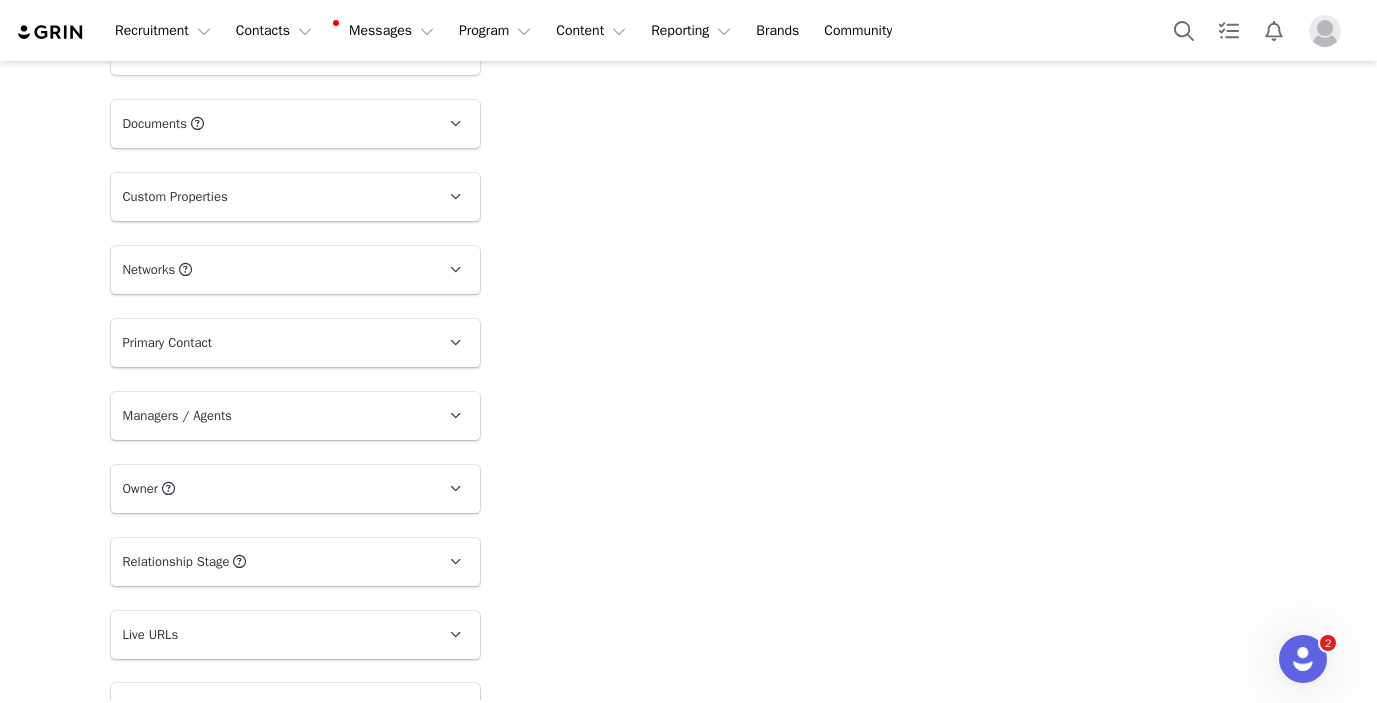 scroll, scrollTop: 1761, scrollLeft: 0, axis: vertical 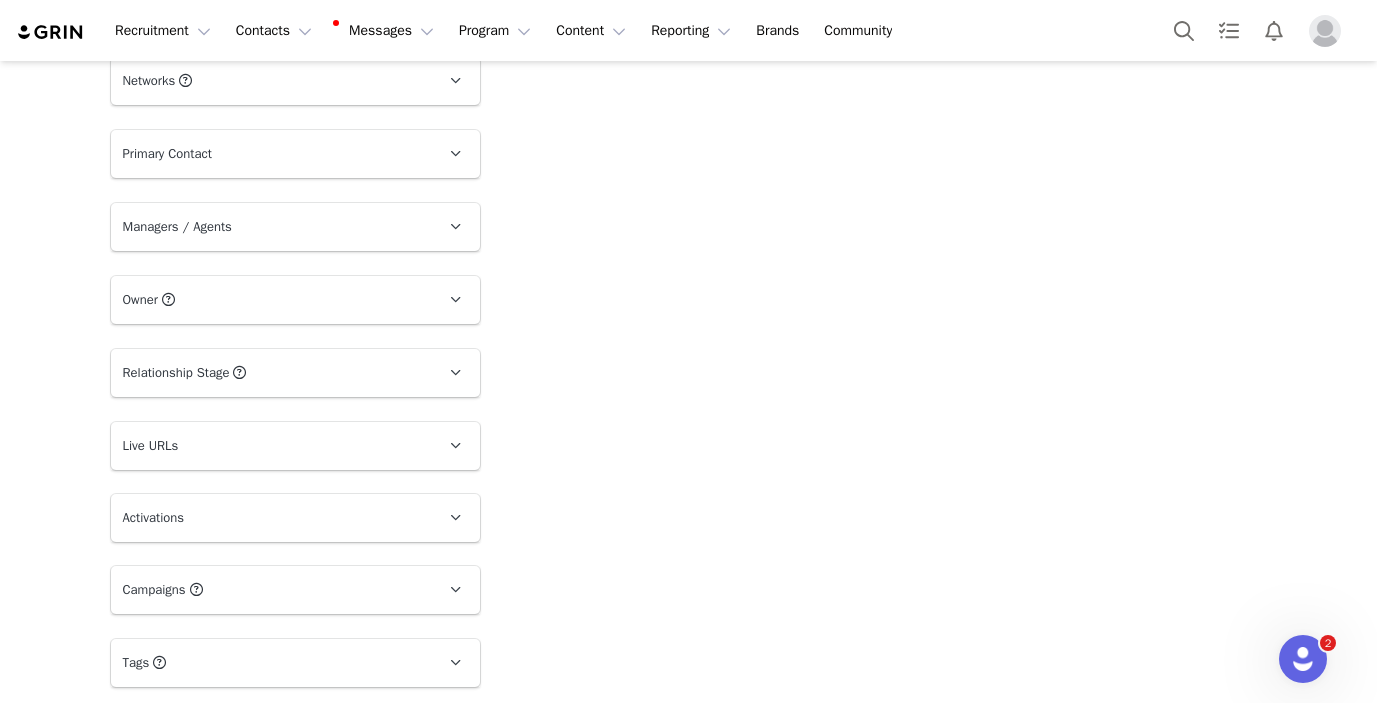 click on "Campaigns  Any campaigns associated with a contact will be available to them via their Live URL." at bounding box center [271, 590] 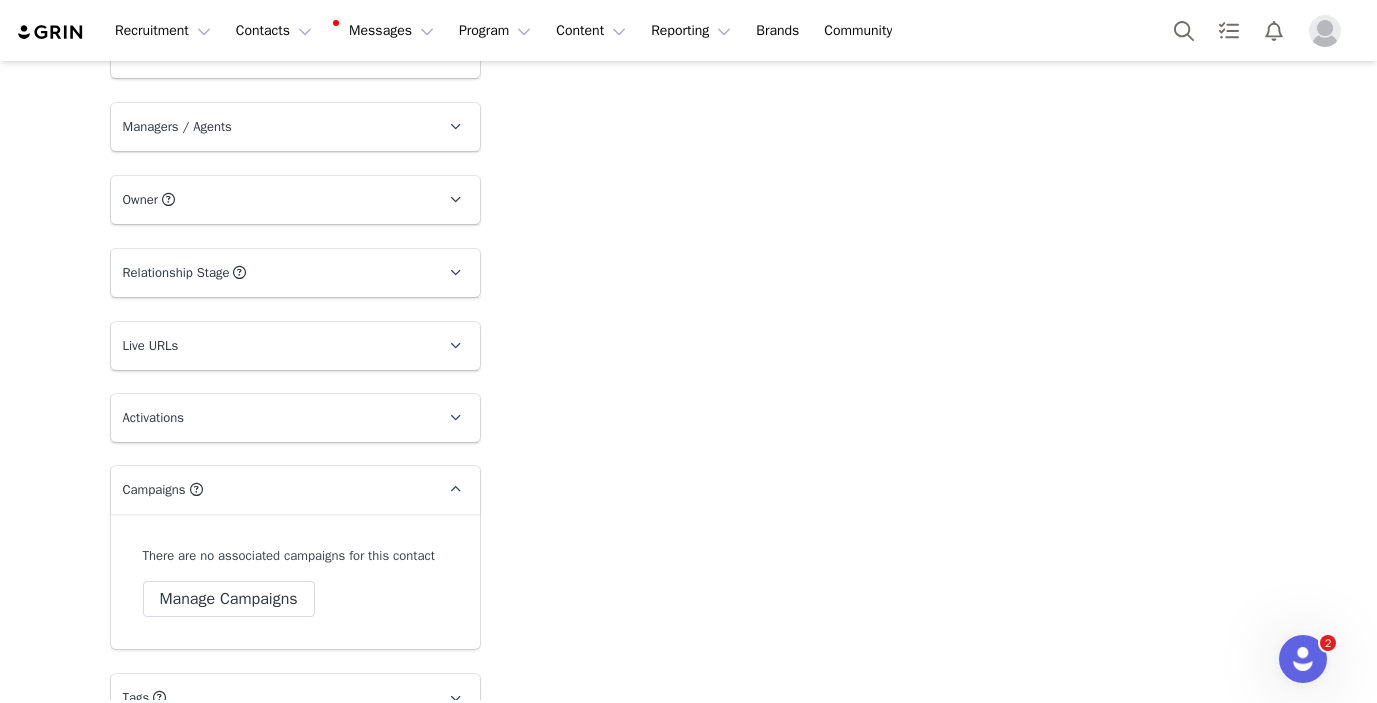 scroll, scrollTop: 1916, scrollLeft: 0, axis: vertical 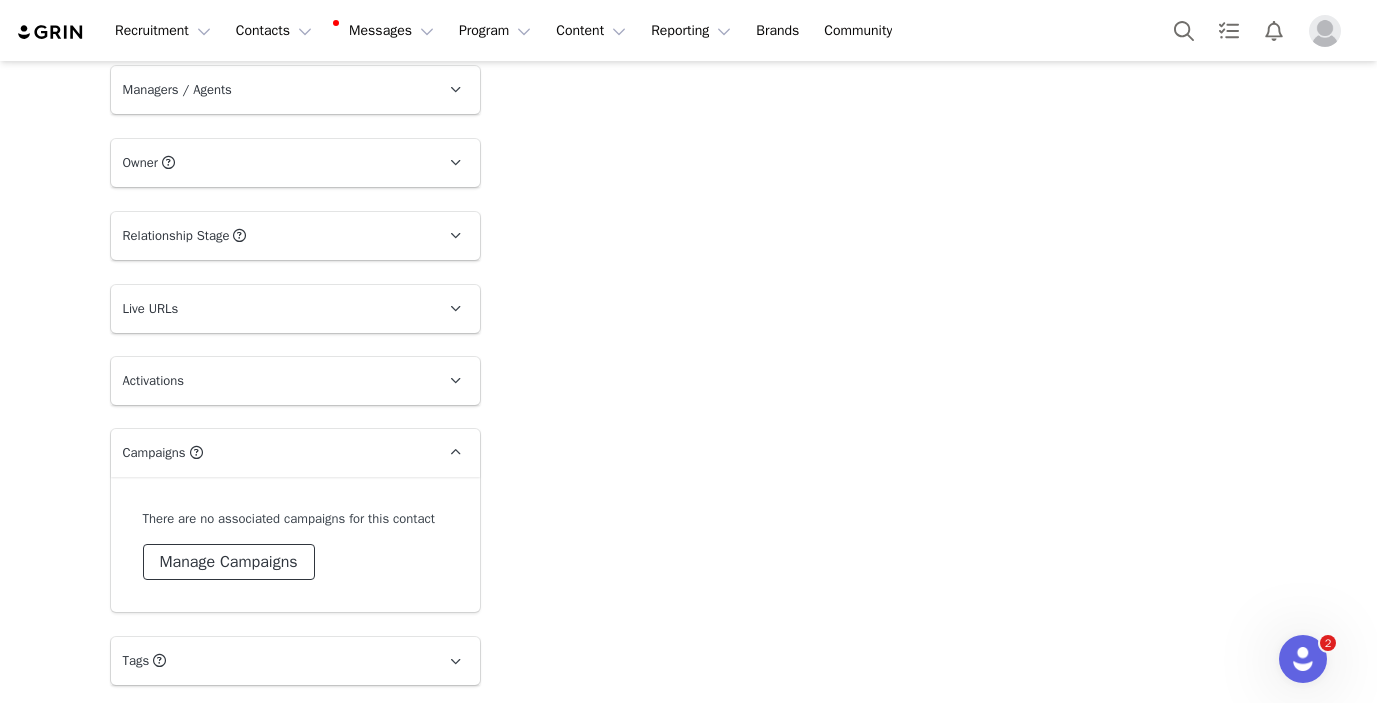 click on "Manage Campaigns" at bounding box center (229, 562) 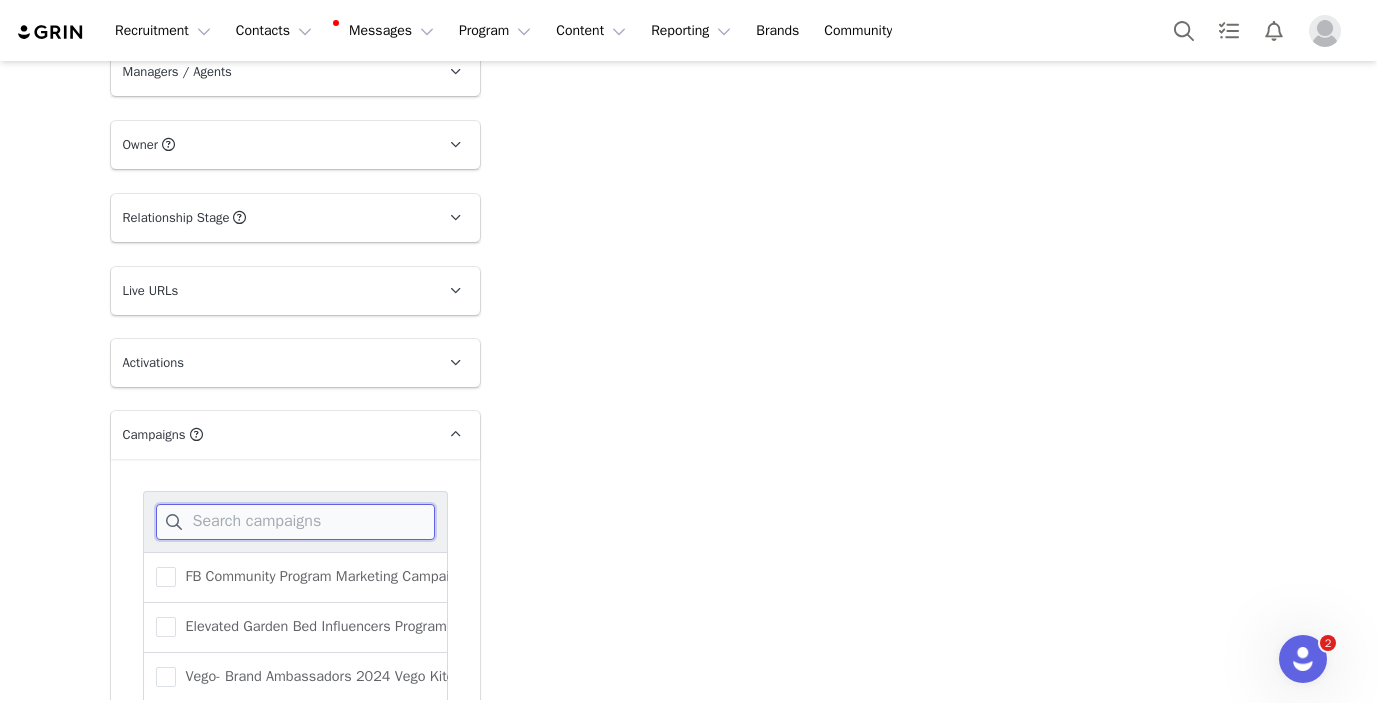 click at bounding box center (295, 522) 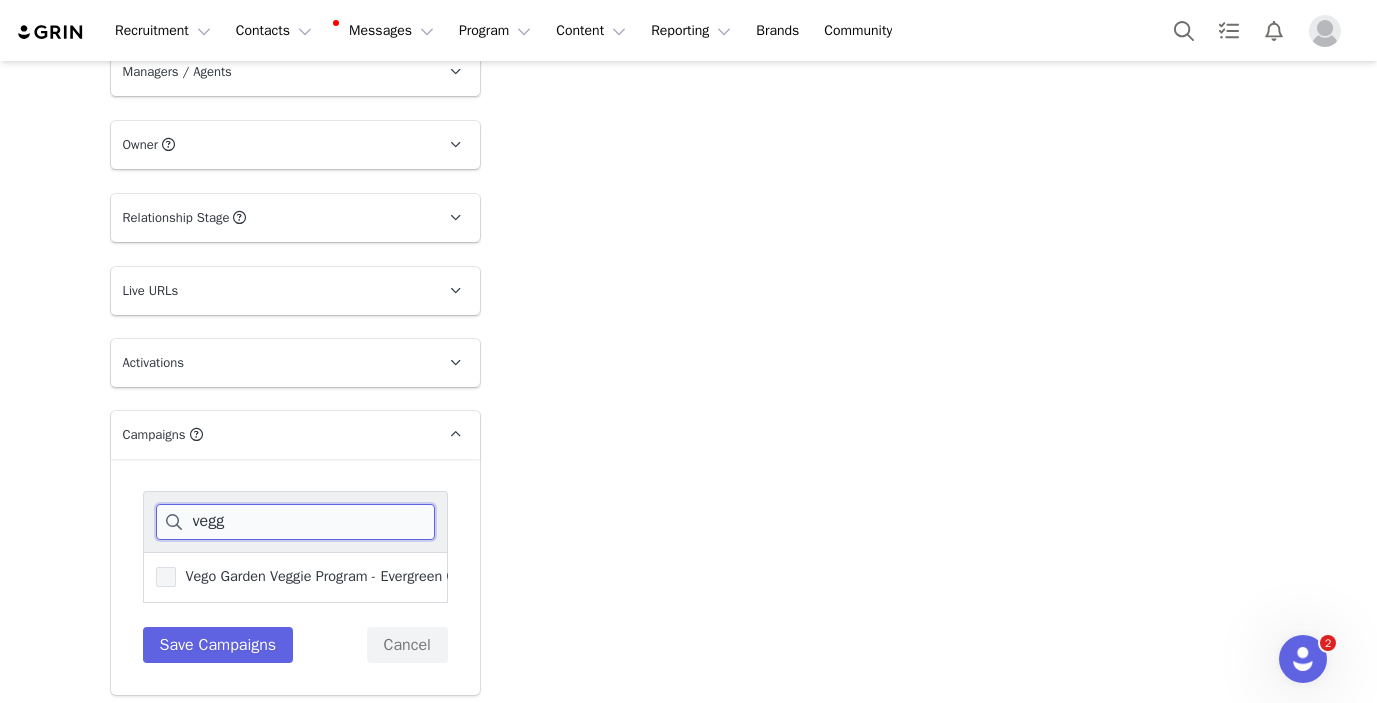 type on "vegg" 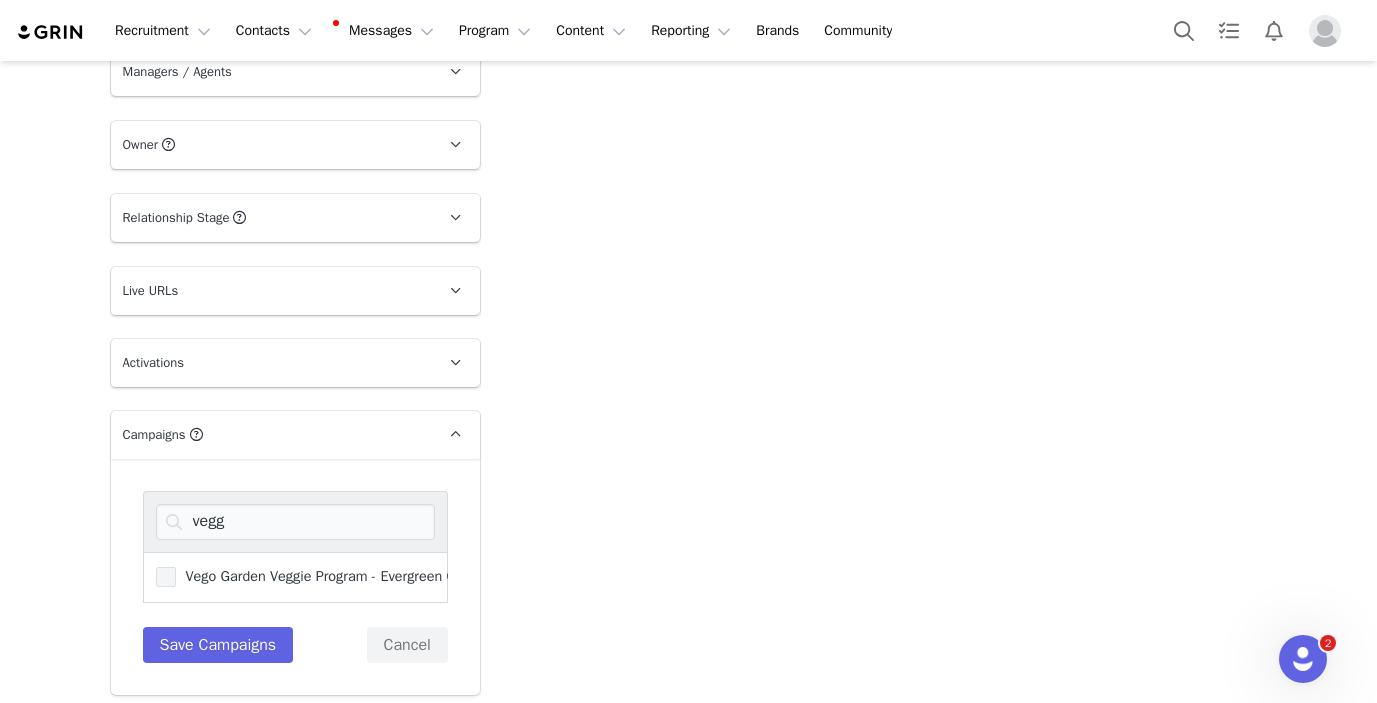 click on "Vego Garden Veggie Program - Evergreen Campaign" at bounding box center [342, 576] 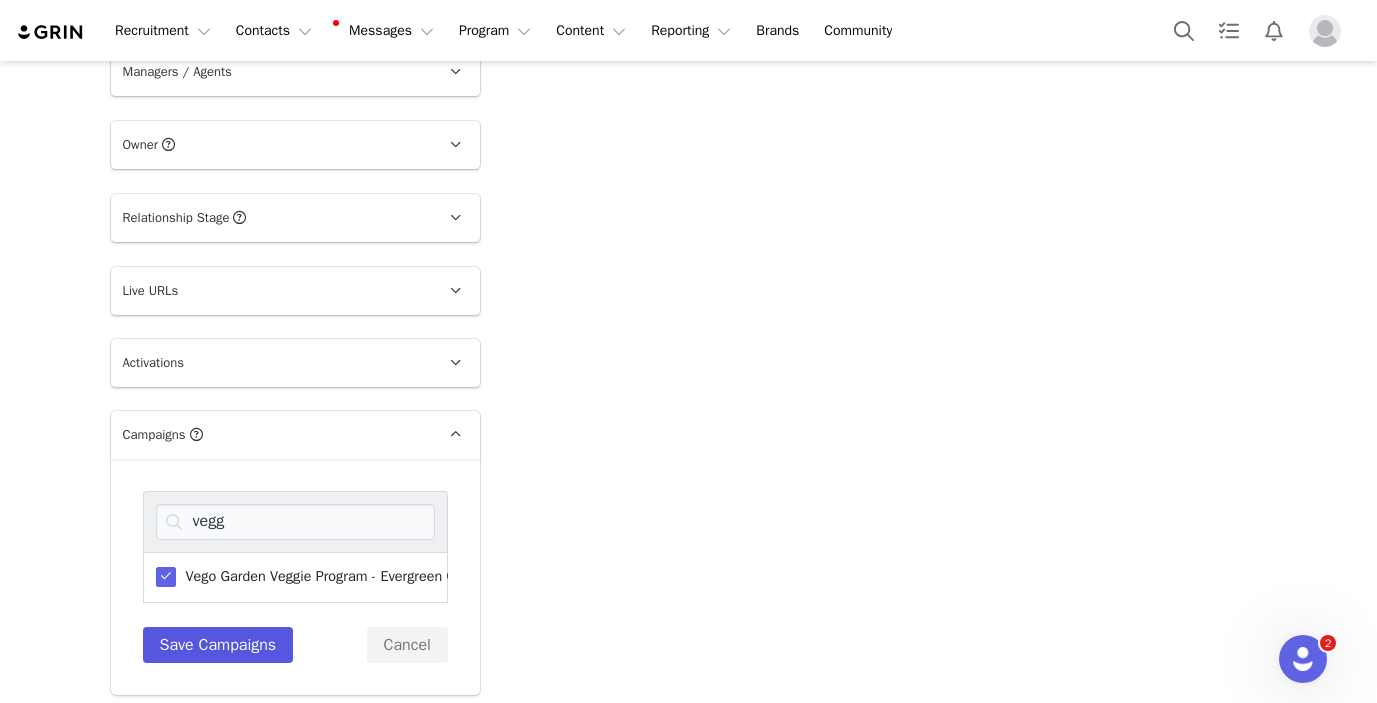 click on "vegg  Vego Garden Veggie Program - Evergreen Campaign   Save Campaigns  Cancel" at bounding box center (295, 577) 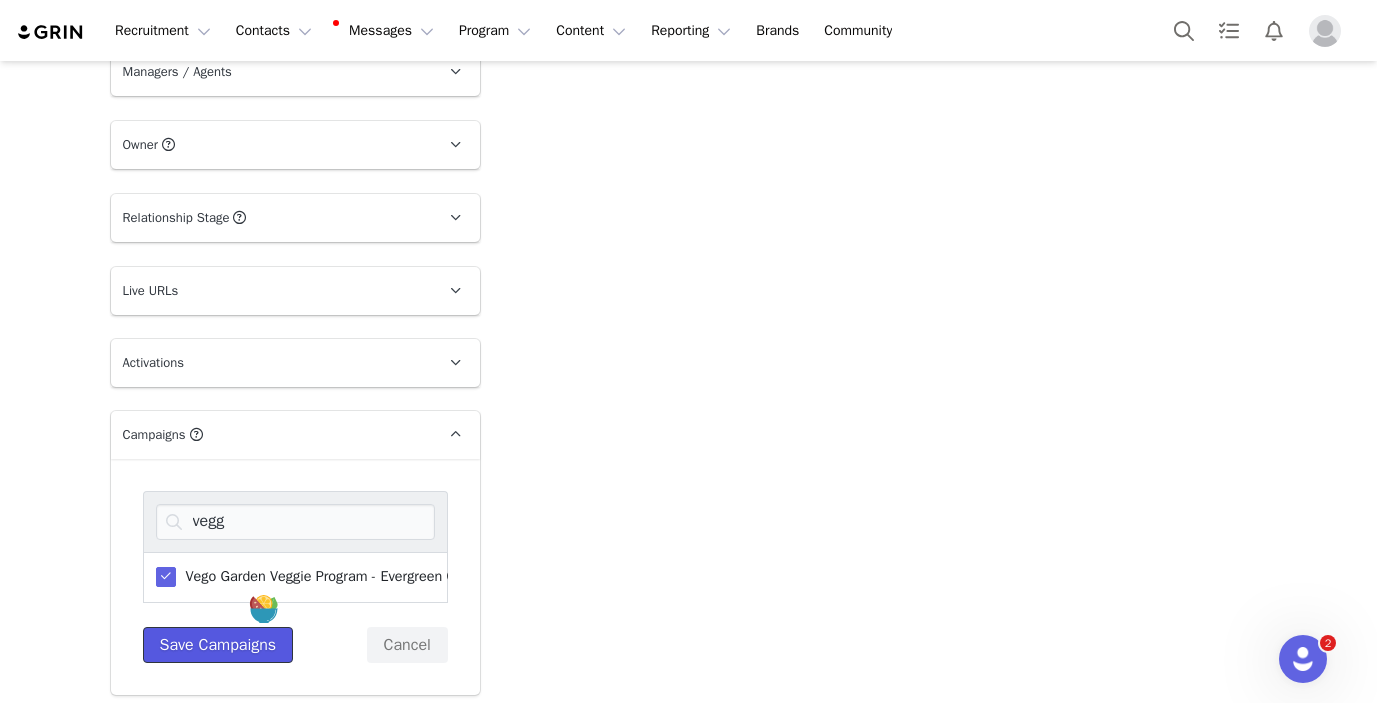 click on "Save Campaigns" at bounding box center (218, 645) 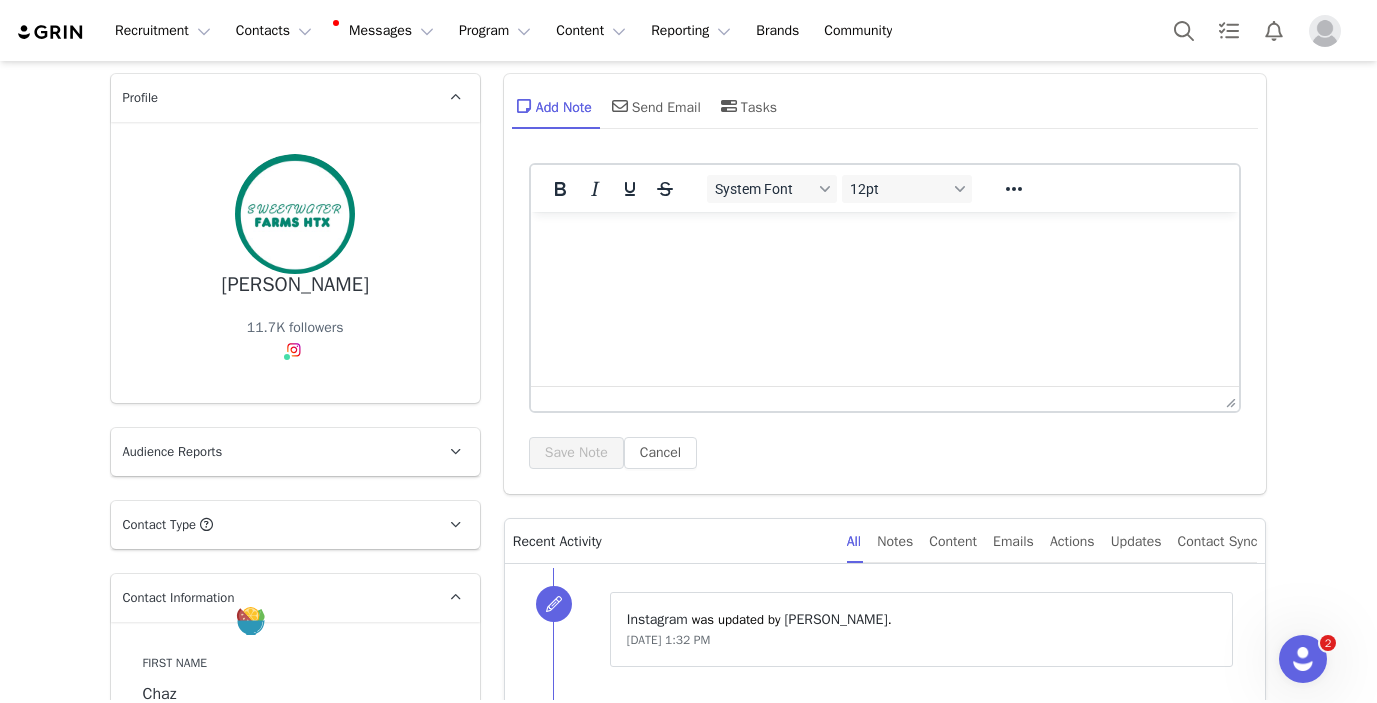 scroll, scrollTop: 180, scrollLeft: 0, axis: vertical 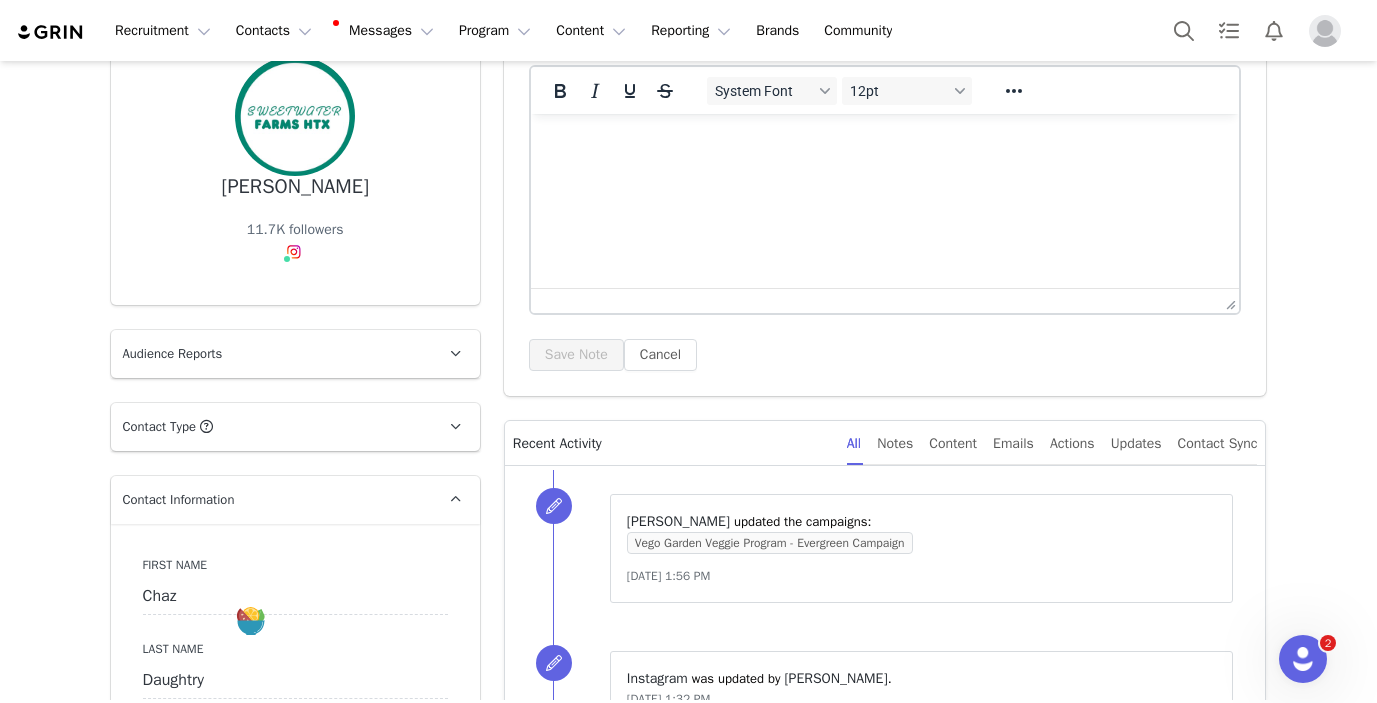 click on "Contact Type  Contact type can be Creator, Prospect, Application, or Manager." at bounding box center [271, 427] 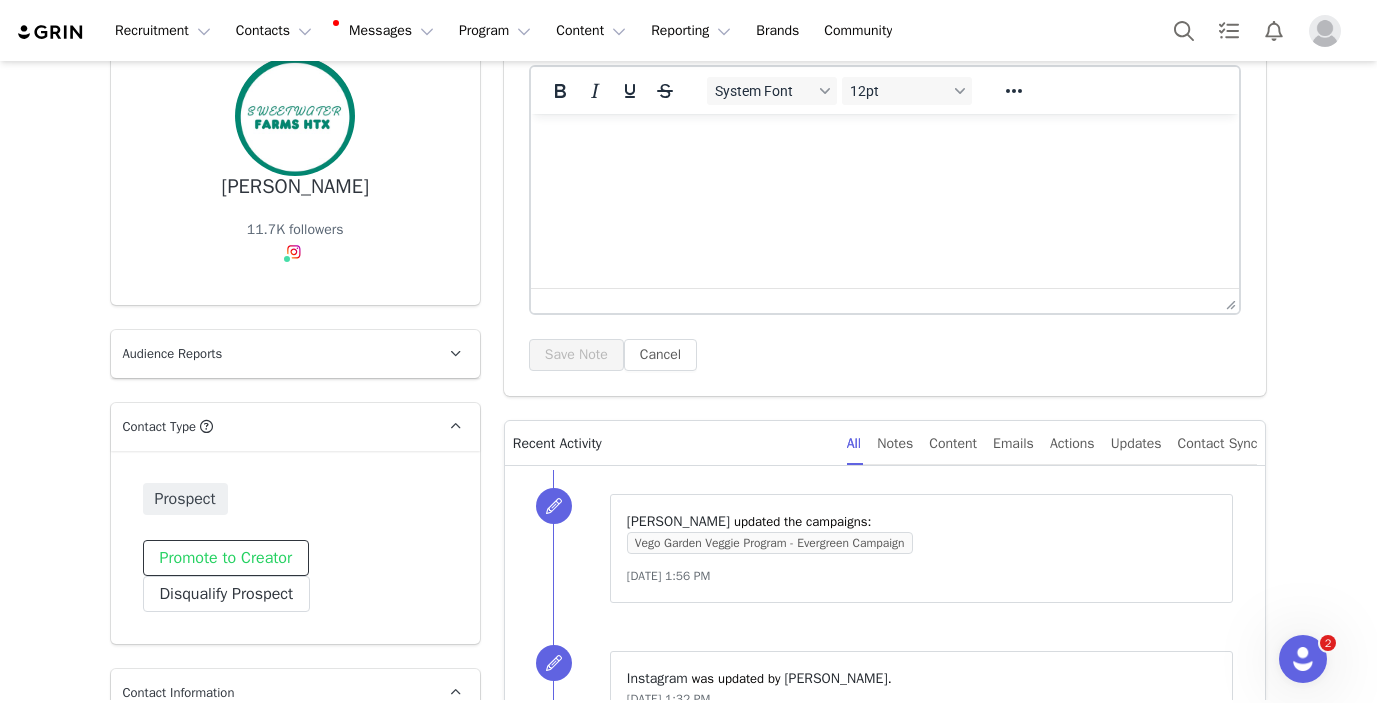 click on "Promote to Creator" at bounding box center (226, 558) 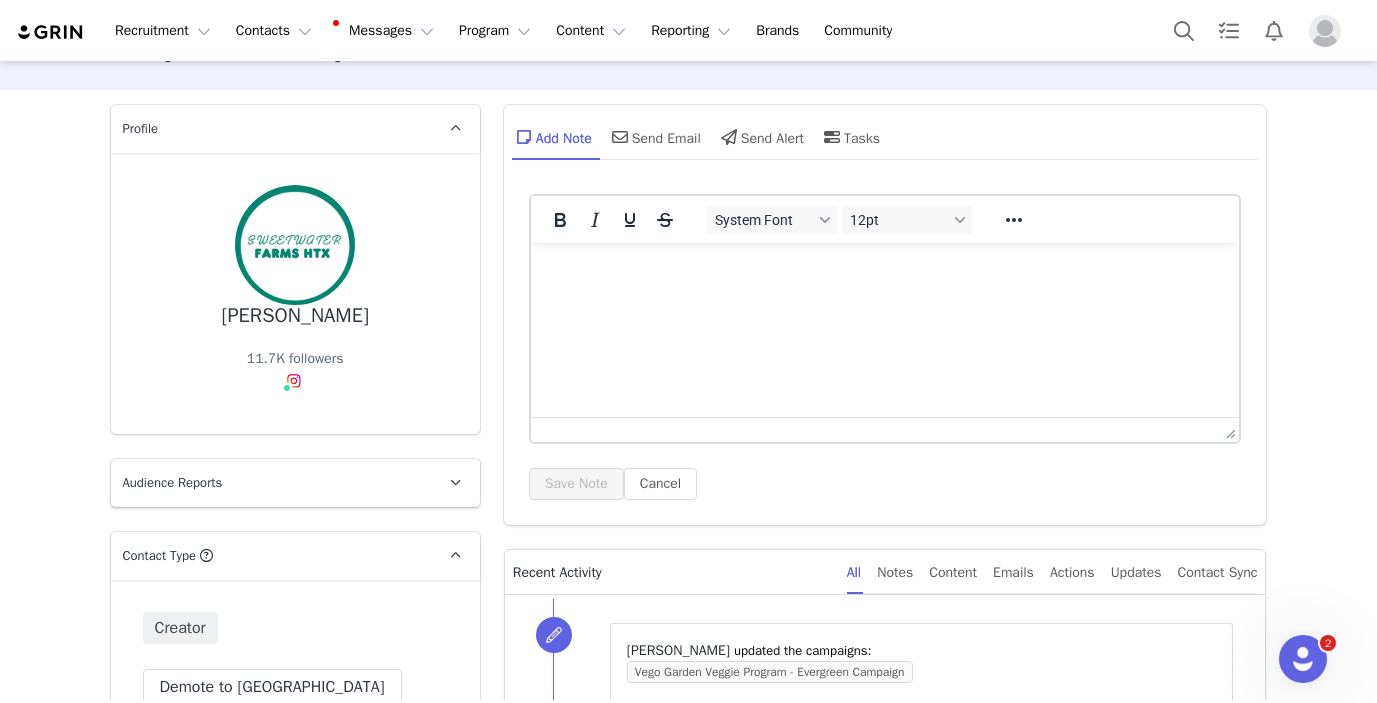 scroll, scrollTop: 0, scrollLeft: 0, axis: both 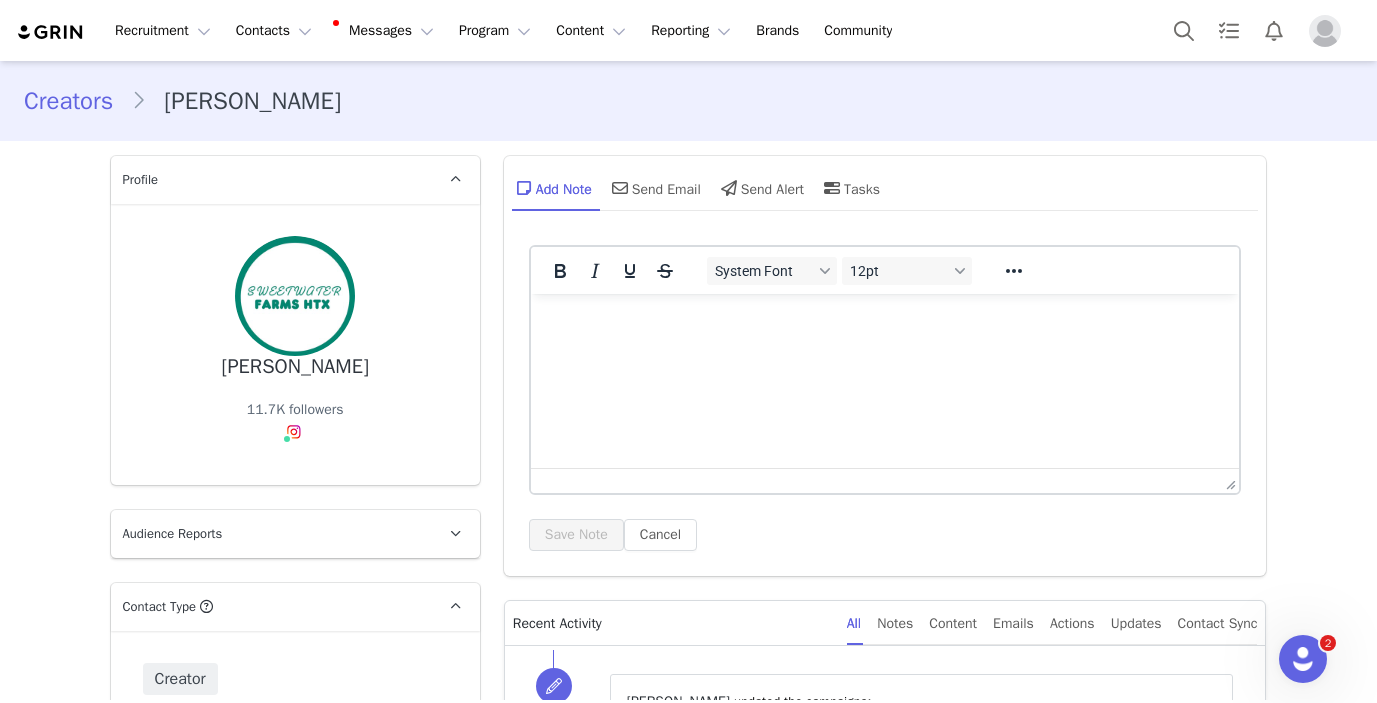click at bounding box center (884, 321) 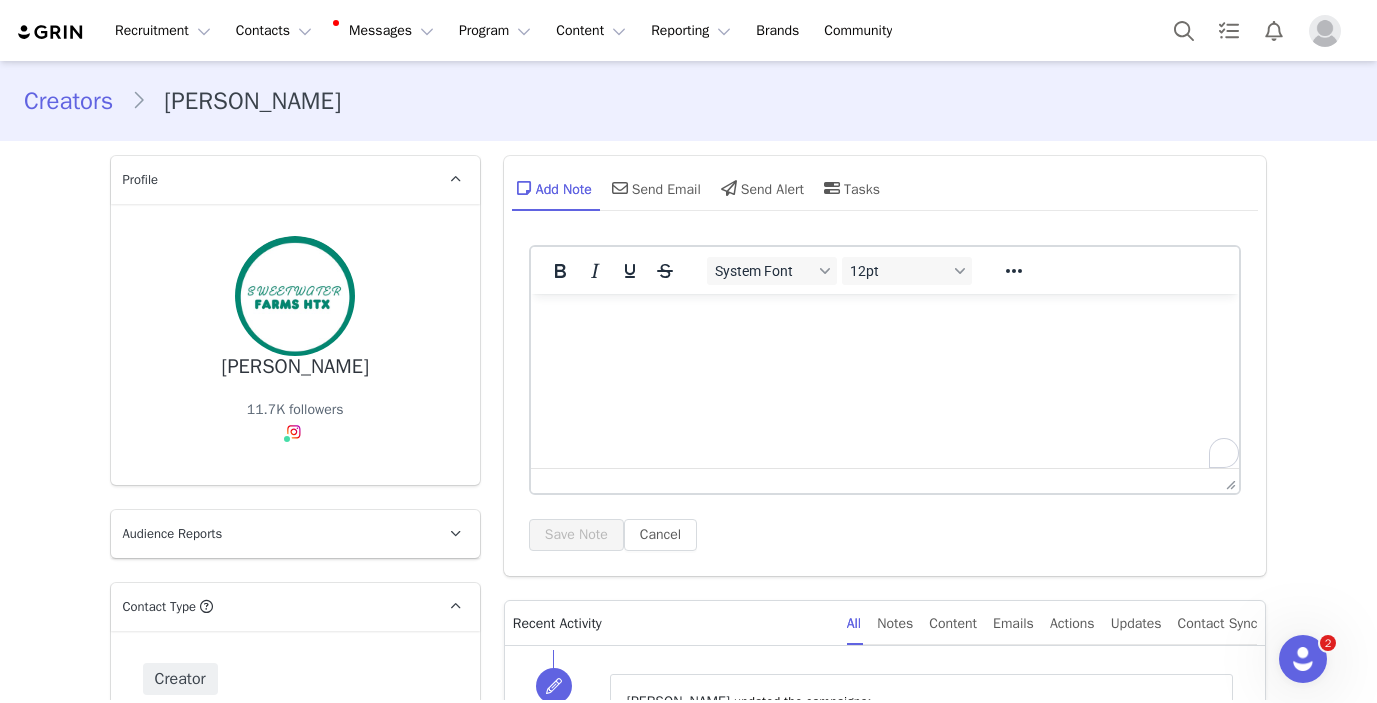type 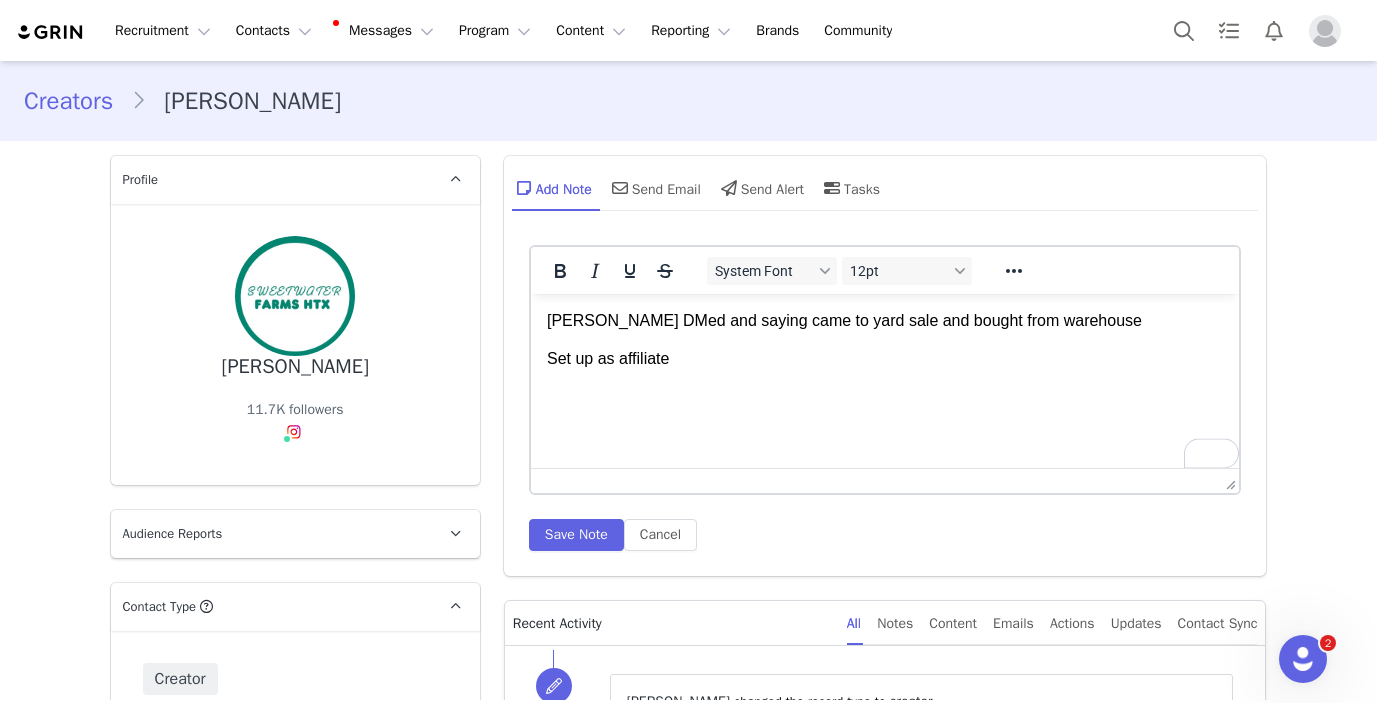 click on "Set up as affiliate" at bounding box center [884, 359] 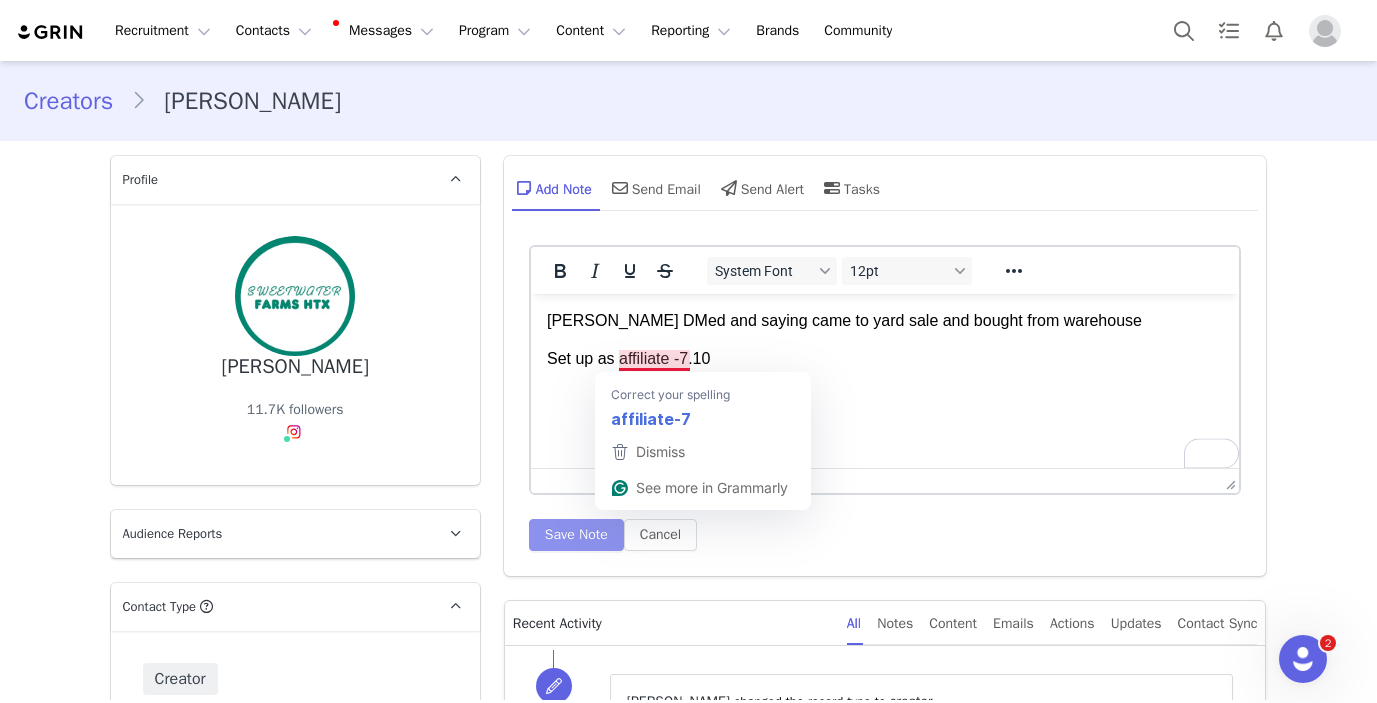 click on "Save Note" at bounding box center (576, 535) 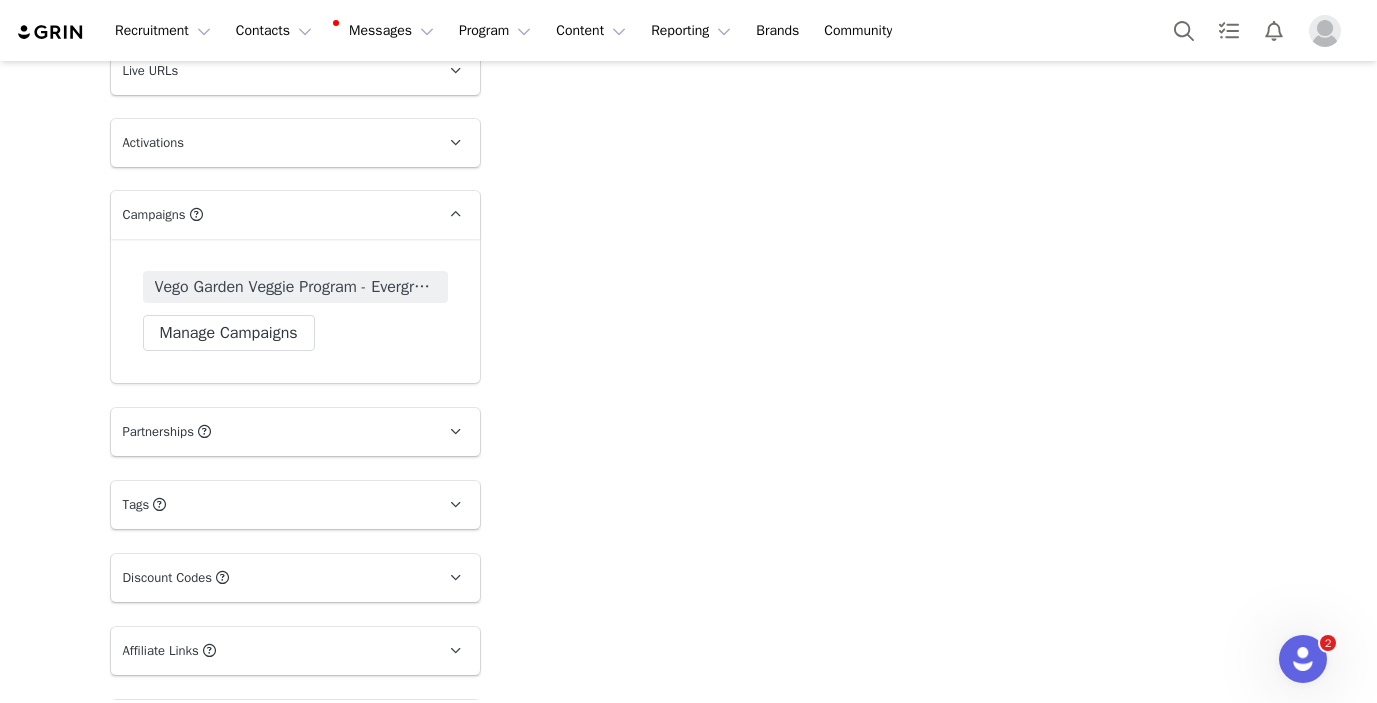 scroll, scrollTop: 2359, scrollLeft: 0, axis: vertical 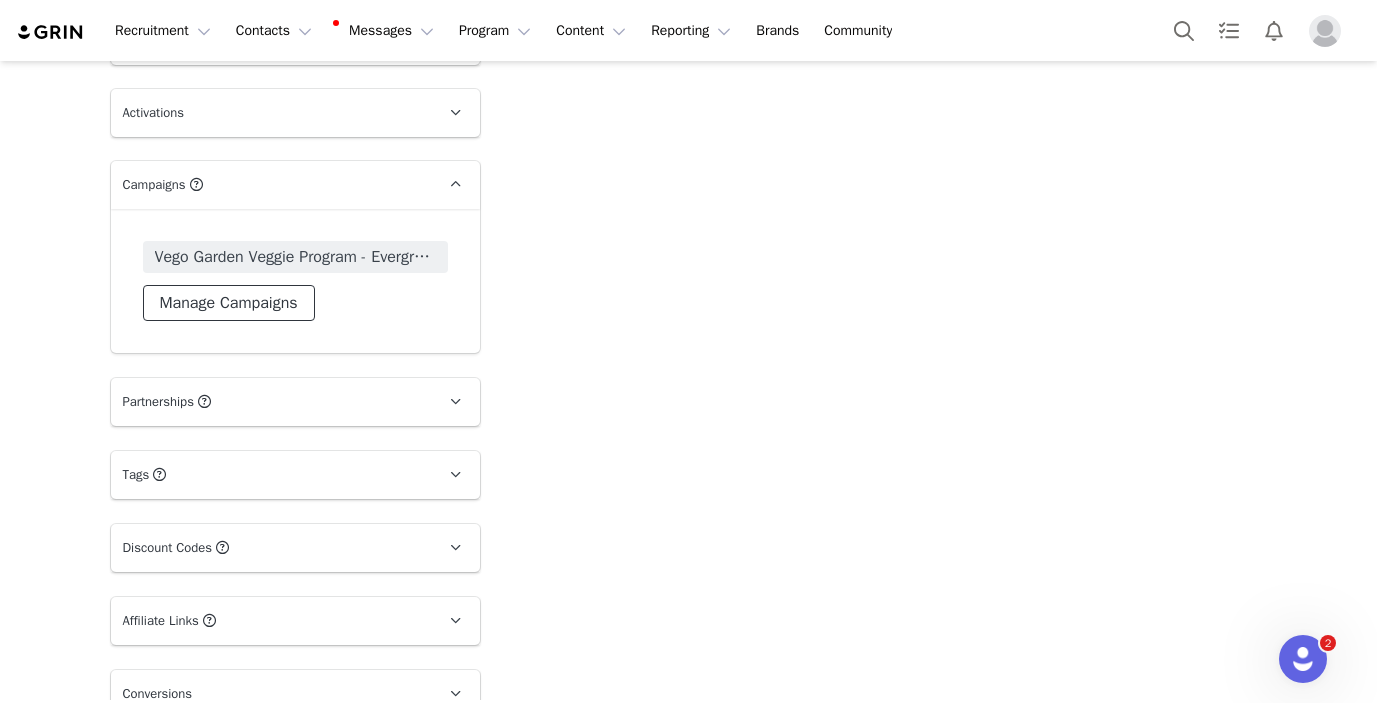 click on "Manage Campaigns" at bounding box center (229, 303) 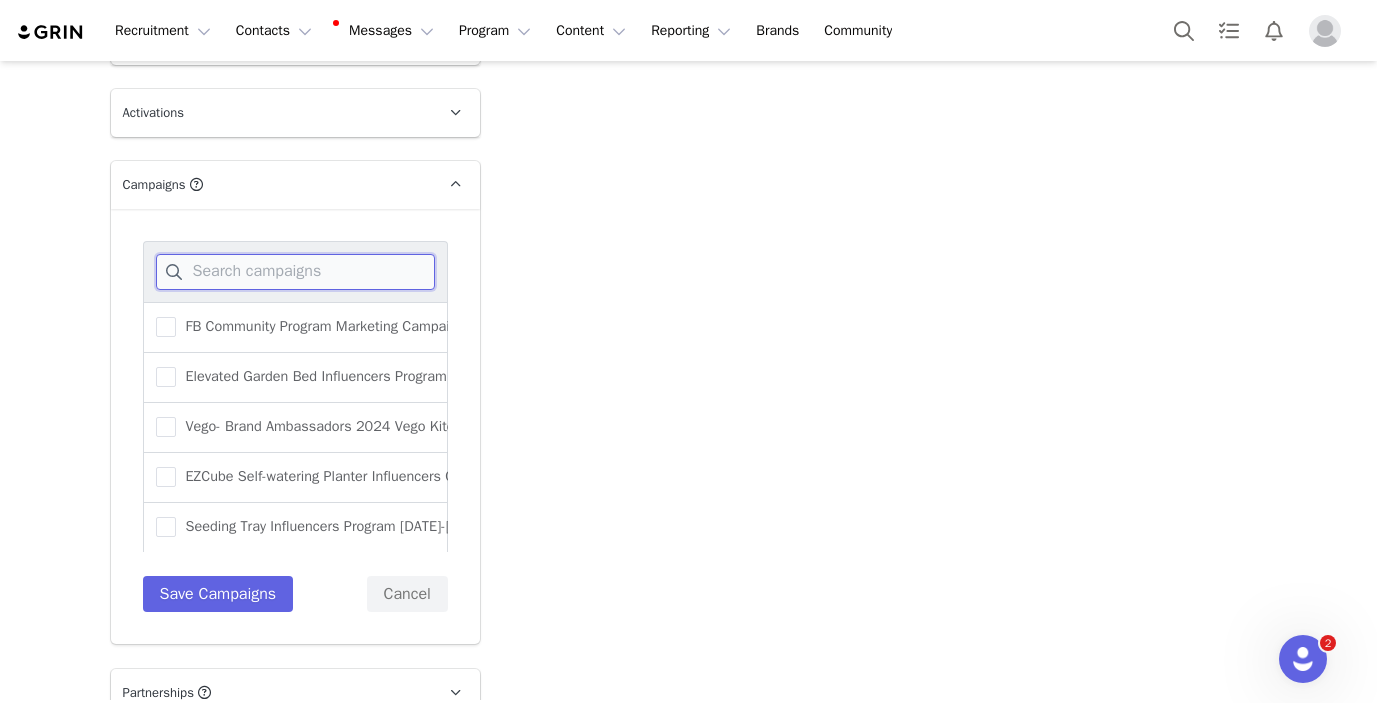 click at bounding box center [295, 272] 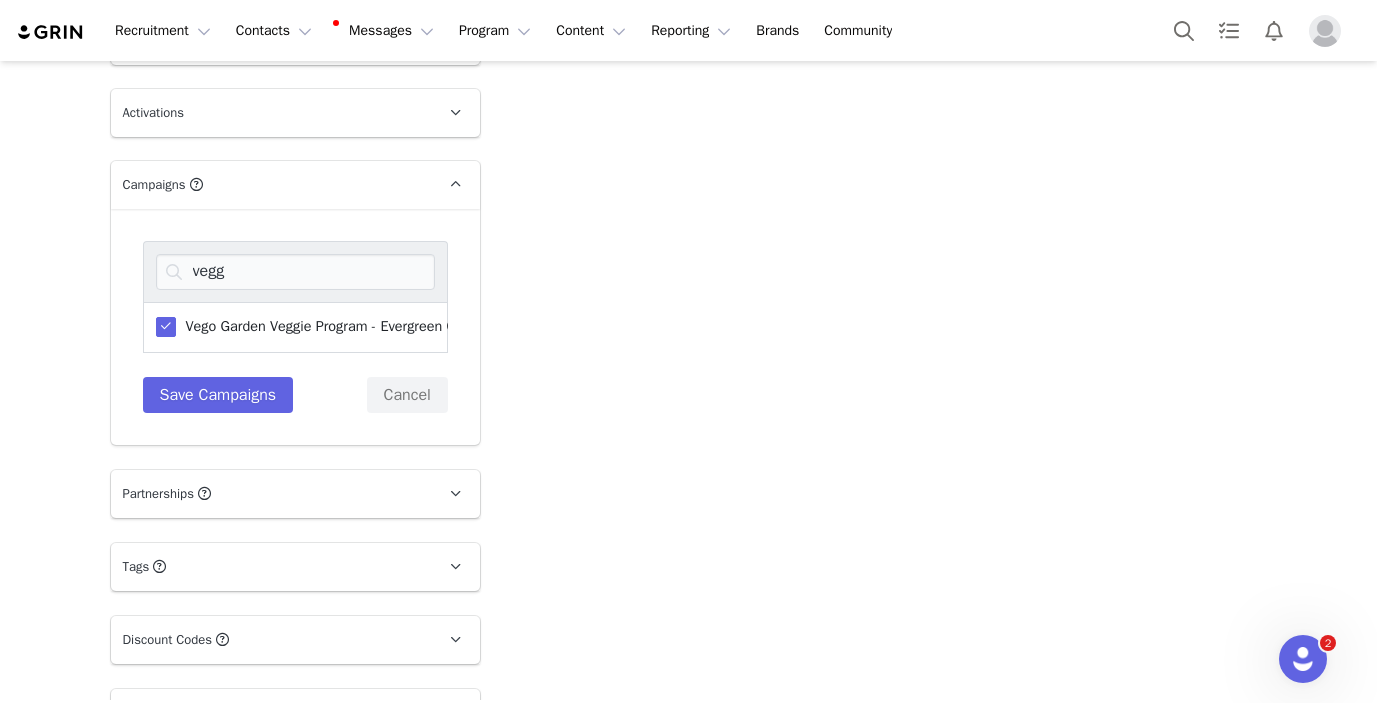 click at bounding box center (166, 327) 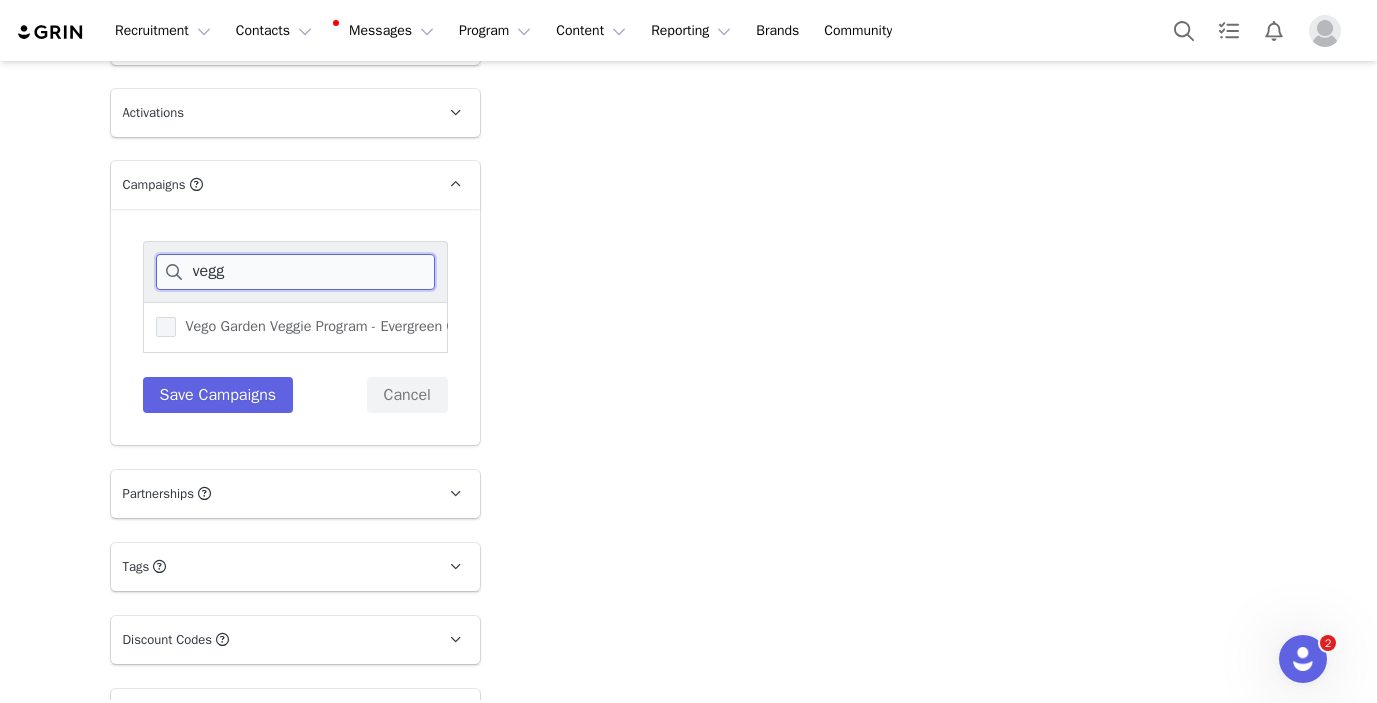click on "vegg" at bounding box center [295, 272] 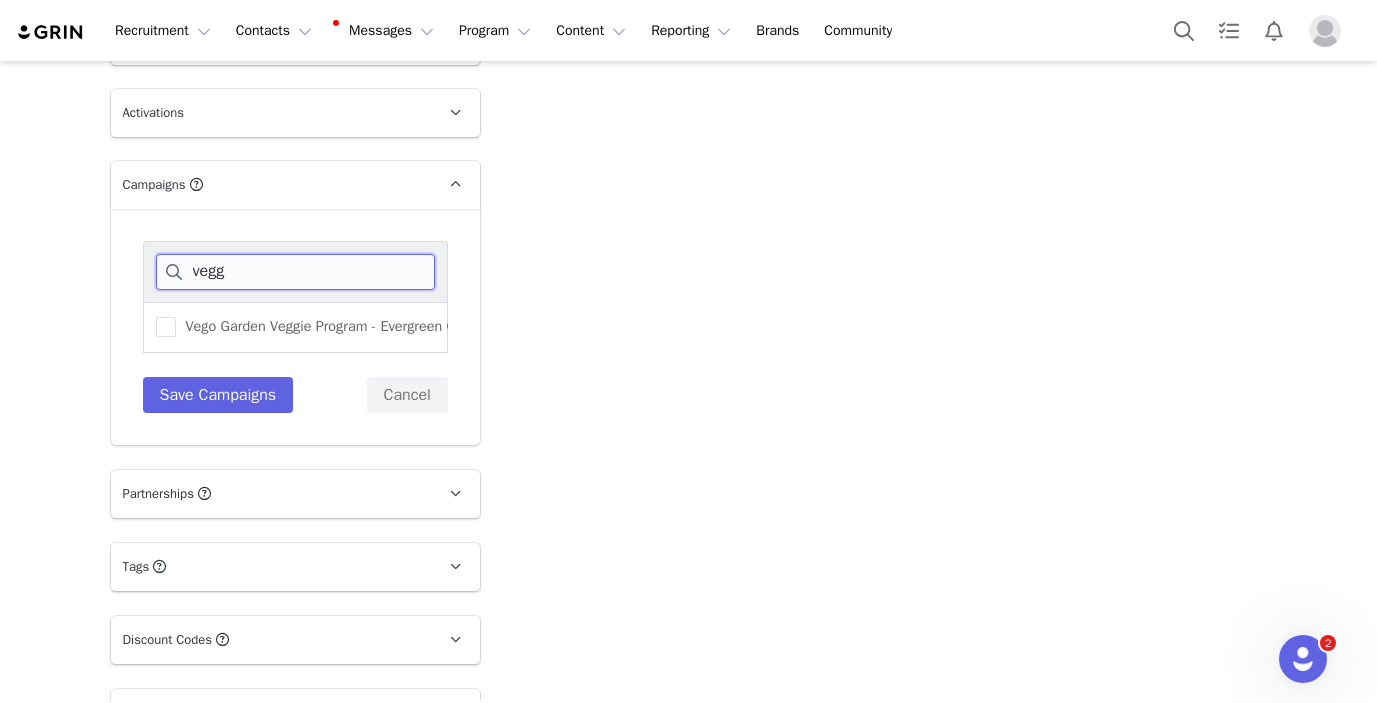 click on "vegg" at bounding box center [295, 272] 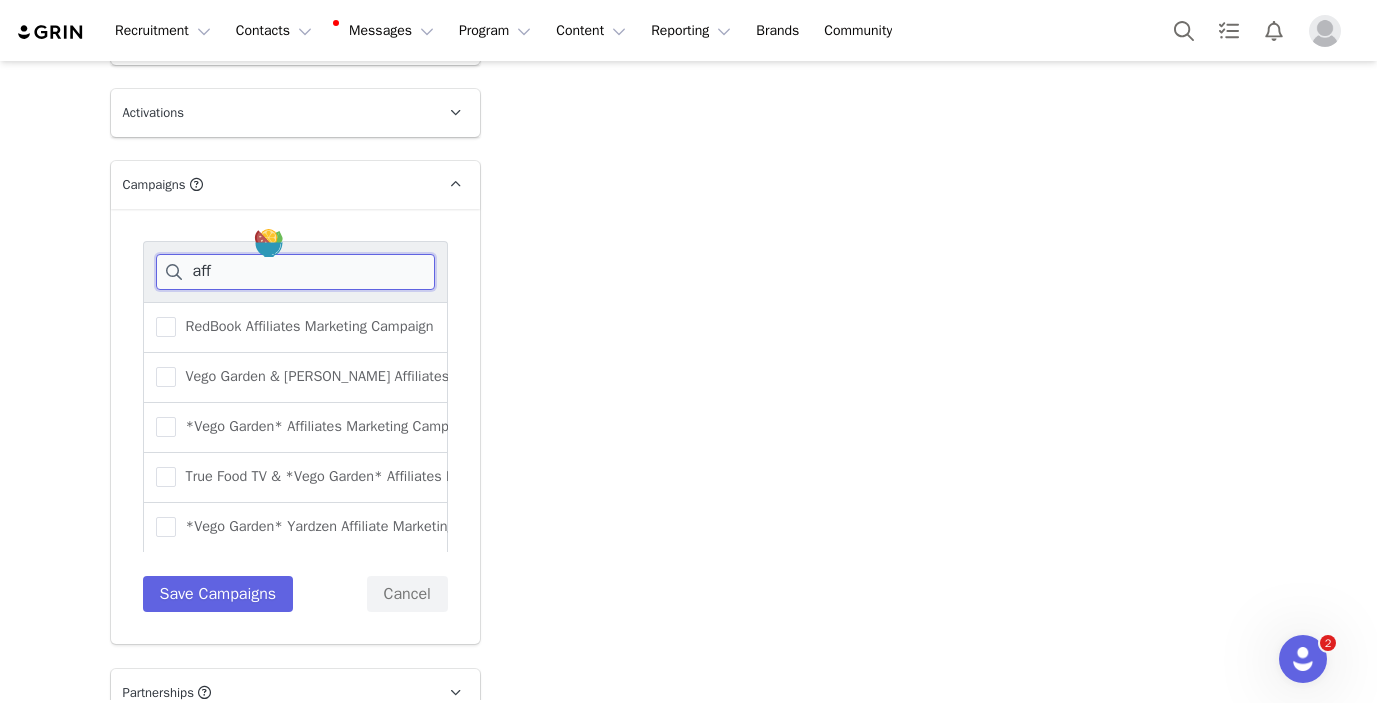 scroll, scrollTop: 0, scrollLeft: 0, axis: both 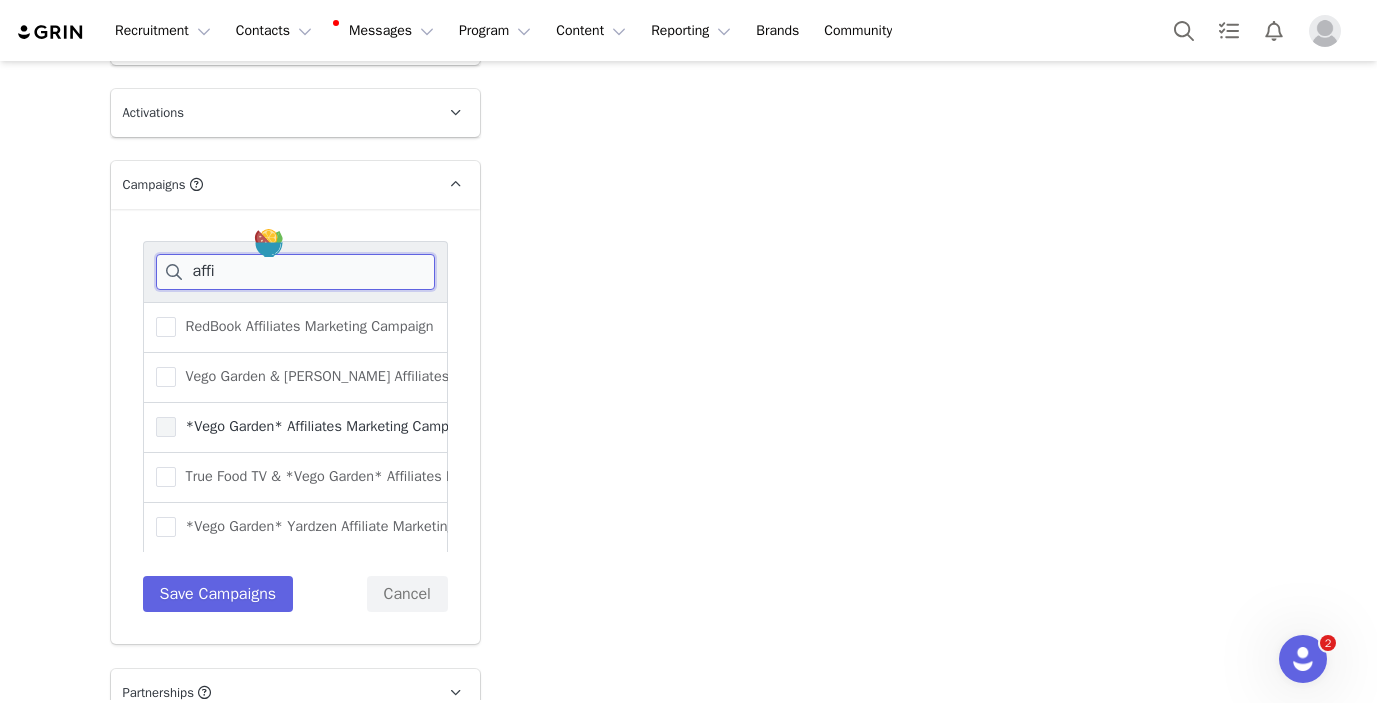 type on "affi" 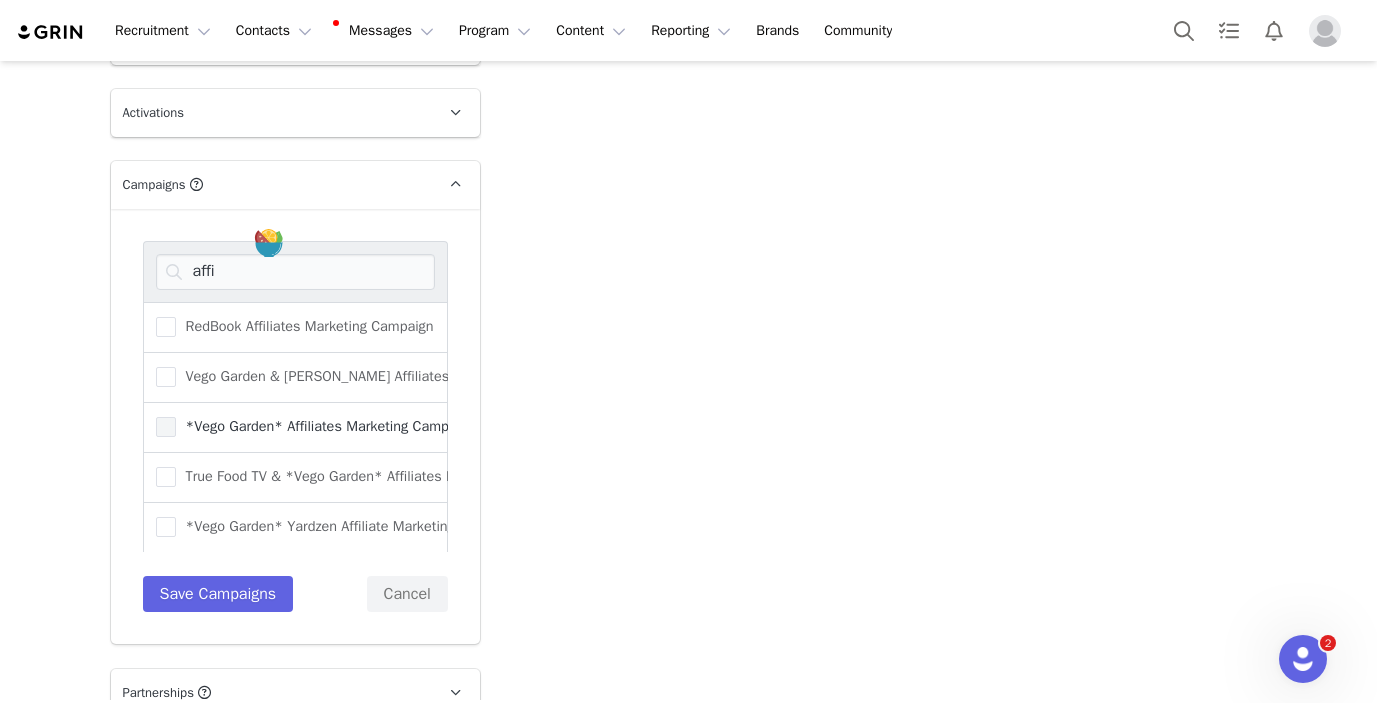 click on "*Vego Garden* Affiliates Marketing Campaign" at bounding box center [325, 426] 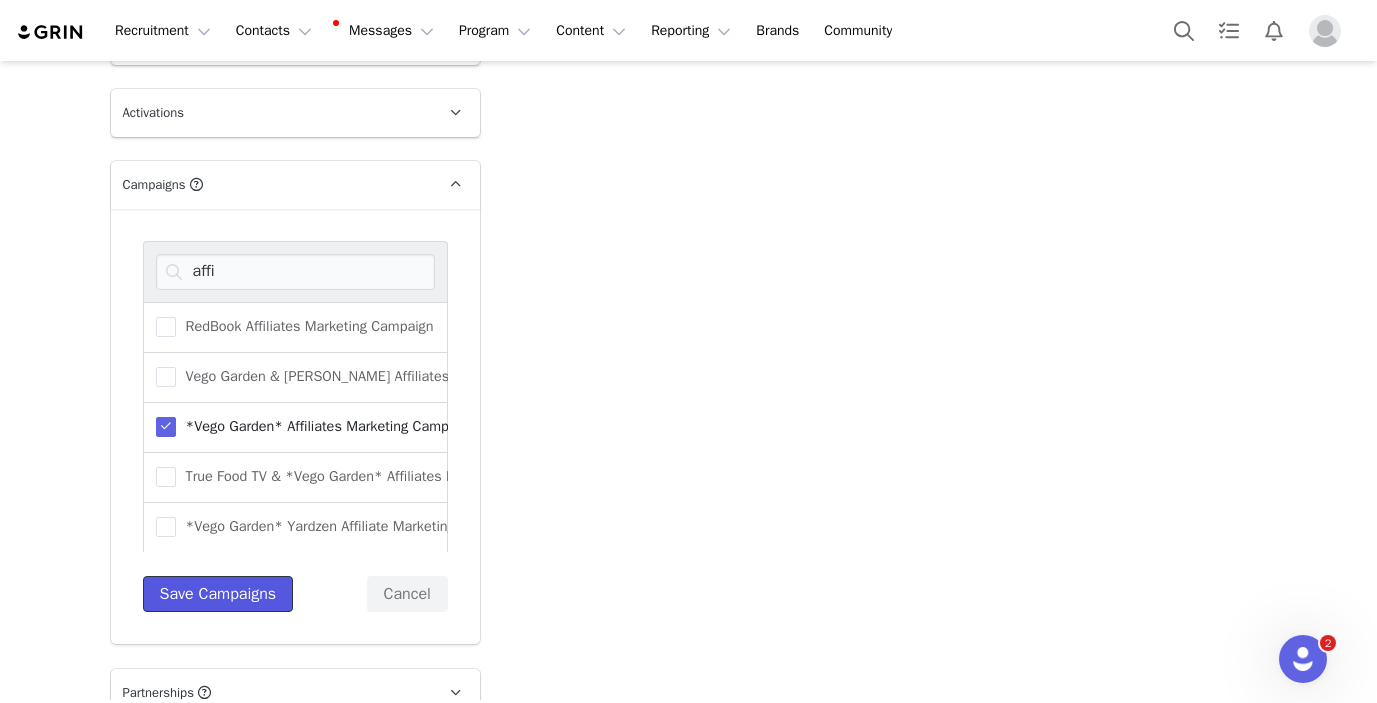 click on "Save Campaigns" at bounding box center [218, 594] 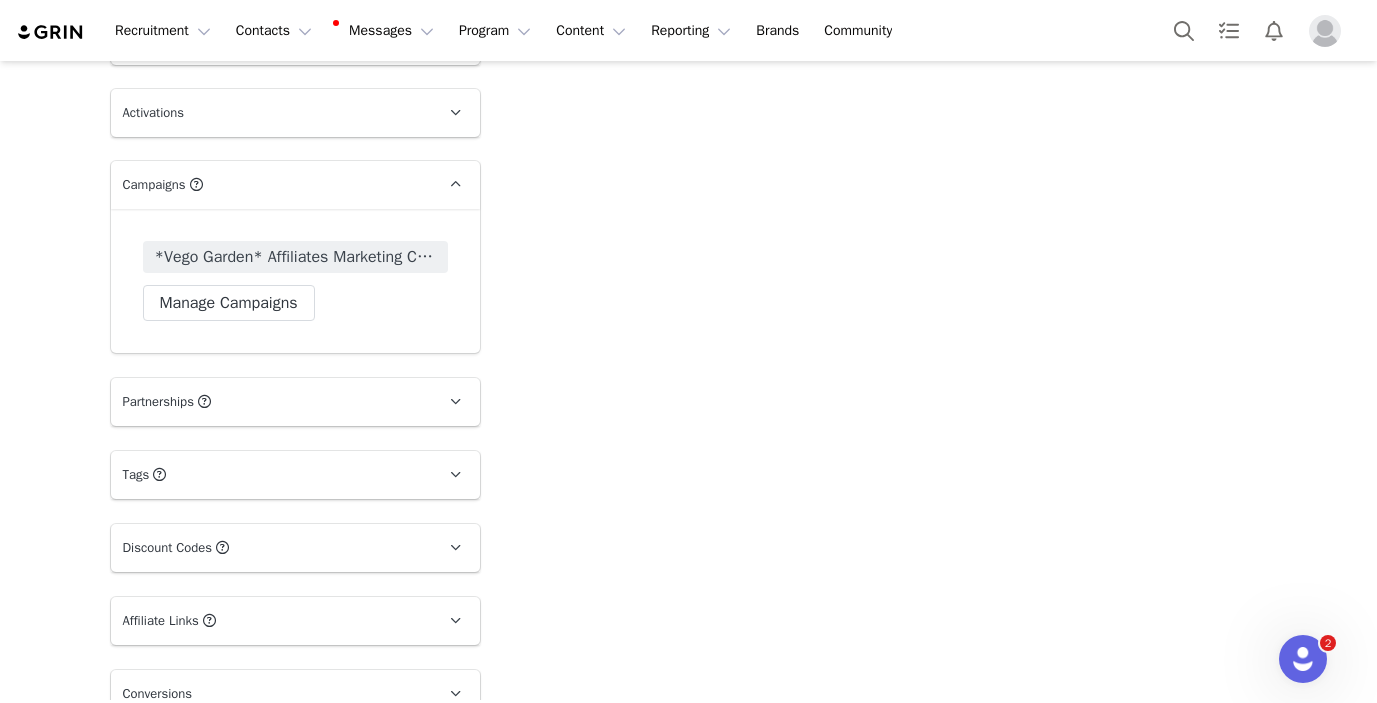 click on "Discount Codes  Discount codes associated with this Influencer" at bounding box center (271, 548) 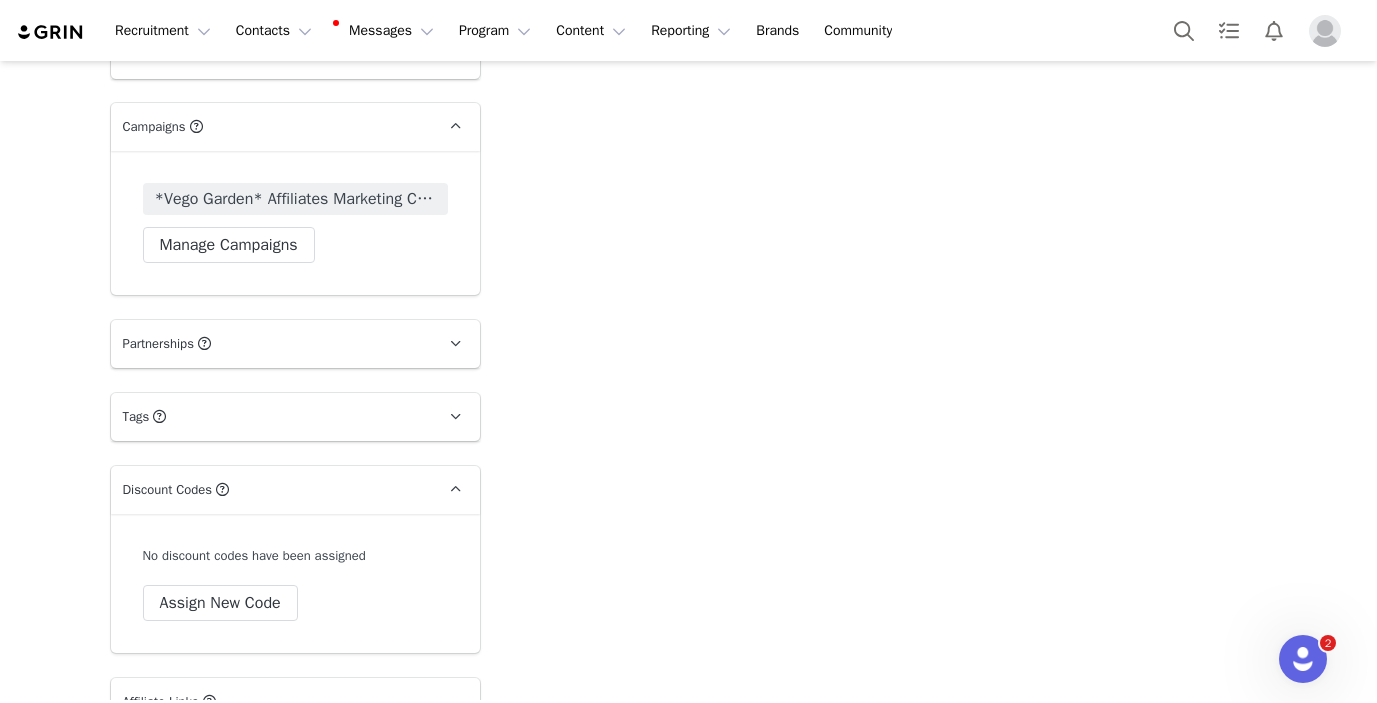 scroll, scrollTop: 2524, scrollLeft: 0, axis: vertical 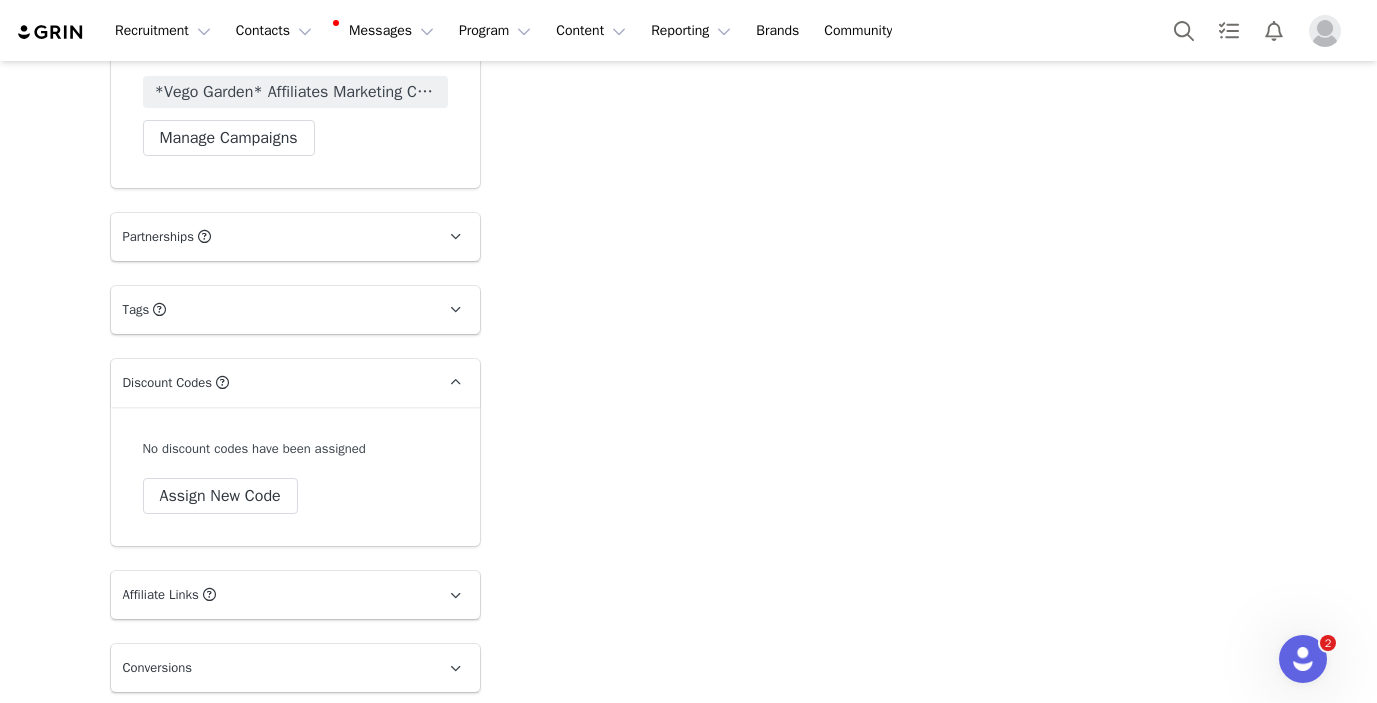 click on "No discount codes have been assigned  Assign New Code" at bounding box center [295, 477] 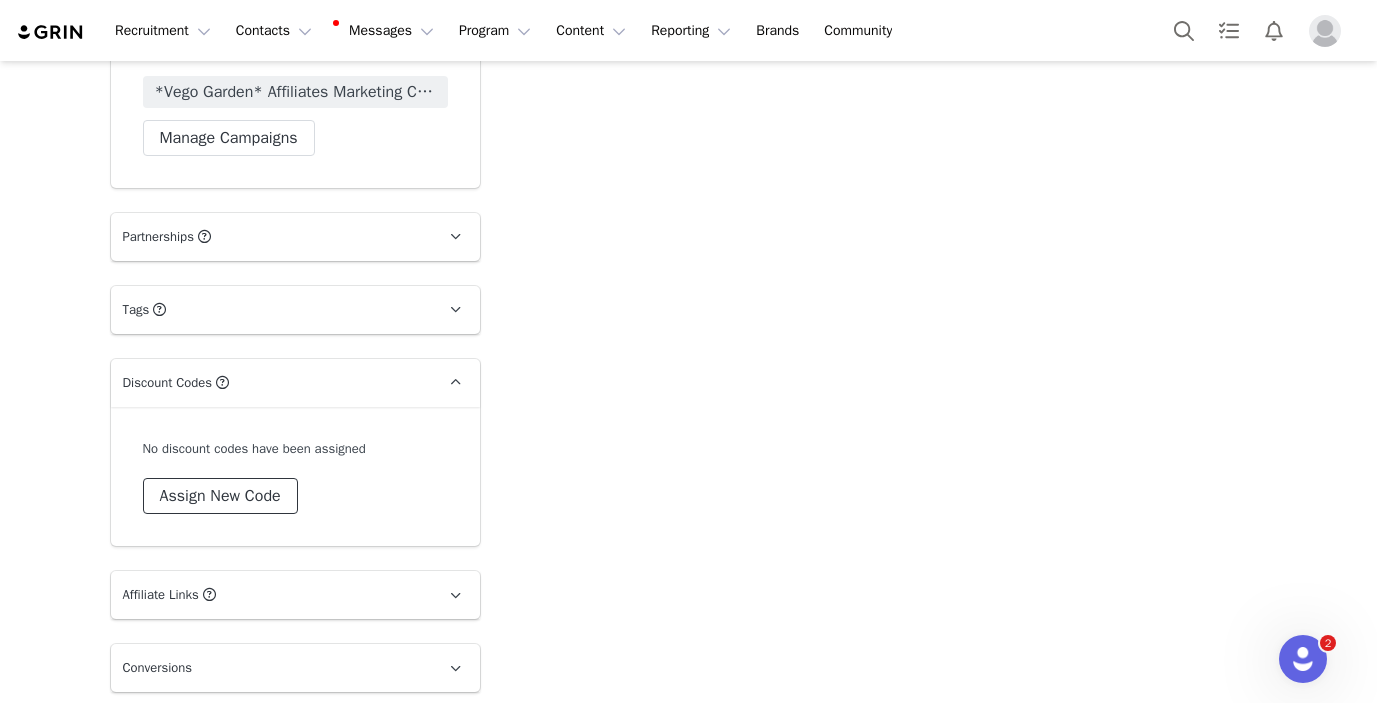 click on "Assign New Code" at bounding box center [220, 496] 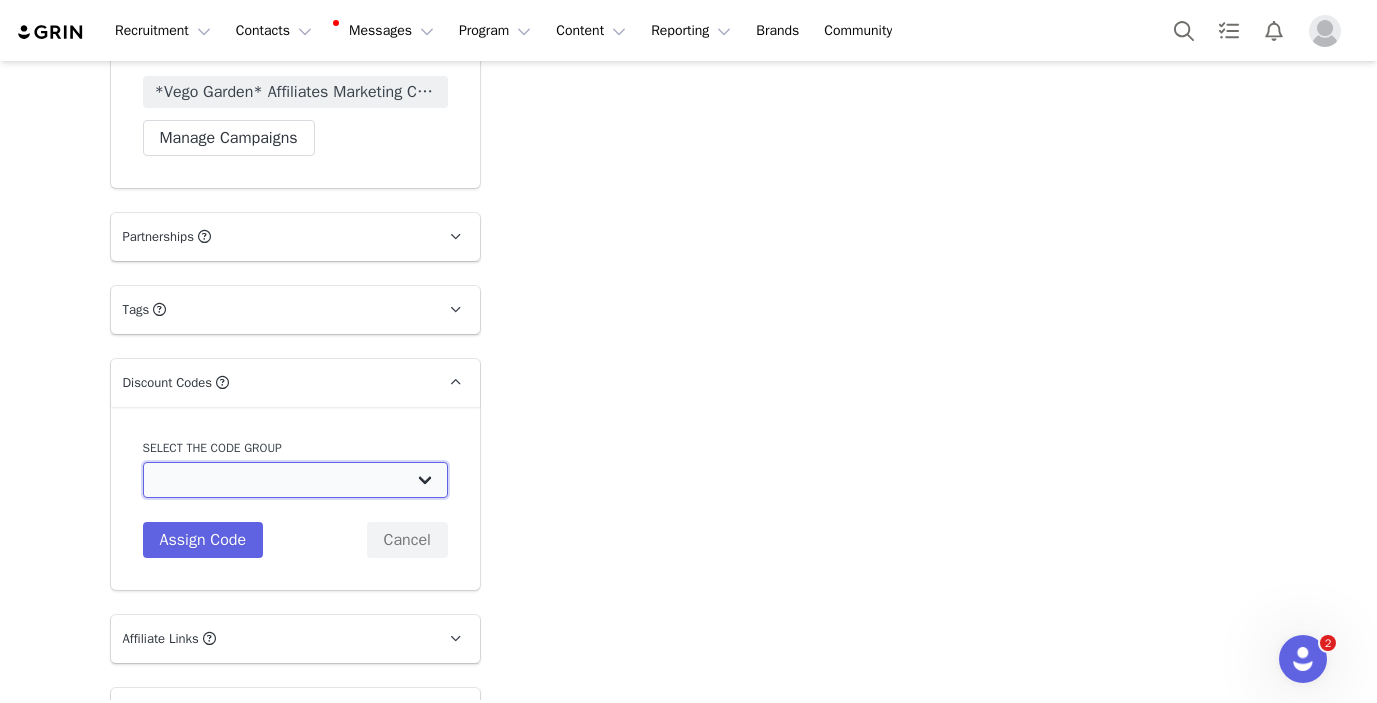 click on "Vego Garden: Plantedinthegarden October Code for Selfing Watering Planter   Vego Garden: Entire Order $10 OFF-YouTube   Vego Garden: Internal Discount Code -$10off    Vego Garden: $10 OFF -YouTube New Code 2025    Vego Garden: Mark@SeflSufficientMe 5% $10 OFF Code    Vego Garden: $10 OFF FB Community Code 2025    Vego Garden: FB Flash Sale Code Group   Vego Garden: GH Specific BA Discount Code    Vego Garden: RedBook Test Discount Code Group   Vego Garden: Next Level Gardening Discount Code   Vego Garden: Next Level Gardening - Modern Garden Bed   Vego Garden: String Trellis Flash Sale Discount Code    Vego Garden: EVG Flash Sale    Vego Garden: EZCube Planter Additional 5% Code Group -IG    Vego Garden: EZCube Planter Additional 5% Code Group -YT   Vego Garden: Grow Light & Indoor Gardening- Additional 5% Code Group -IG    Vego Garden: Grow Light & Indoor Gardening- Additional 5% Code Group -YT   Vego Garden: Vego KC Flash Sale $15off    Vego Garden: Krystal Duran Paid Collaboration Flash Sale Code" at bounding box center (295, 480) 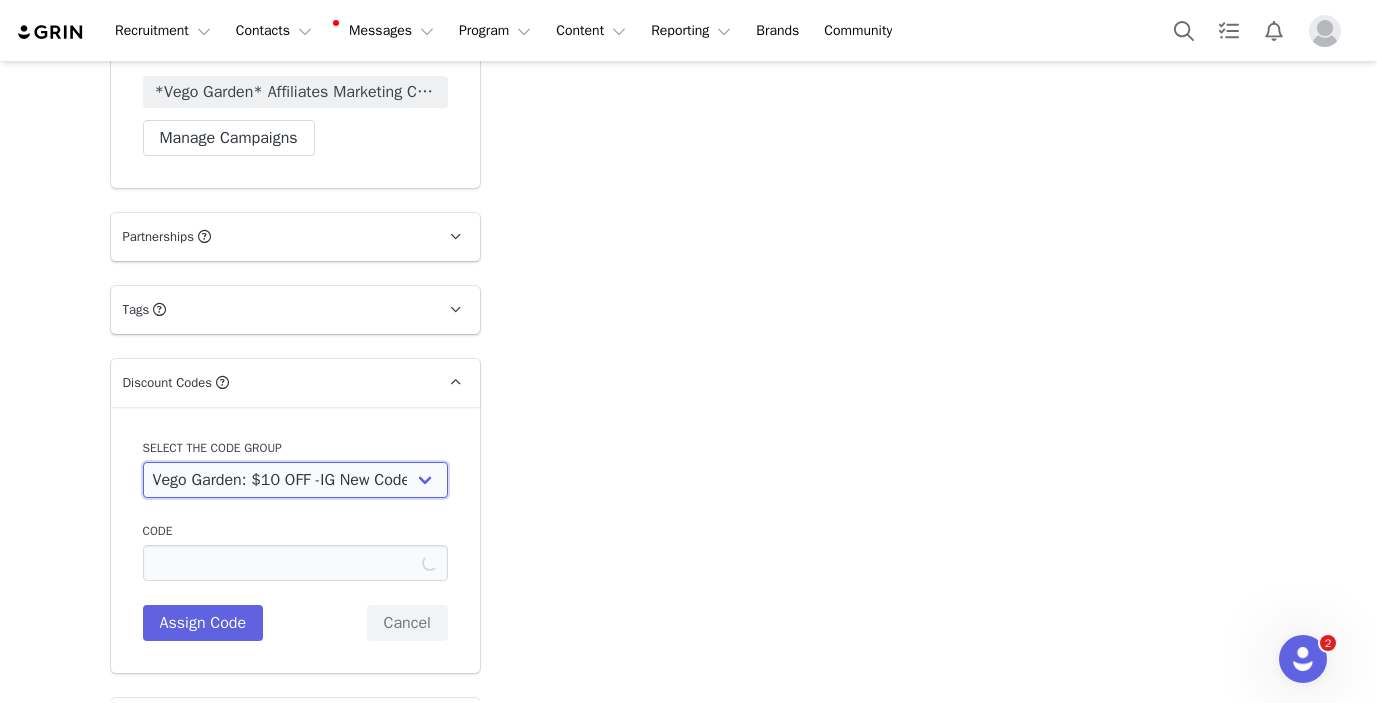 type on "SWEETWATERFARMSHTX10OFF" 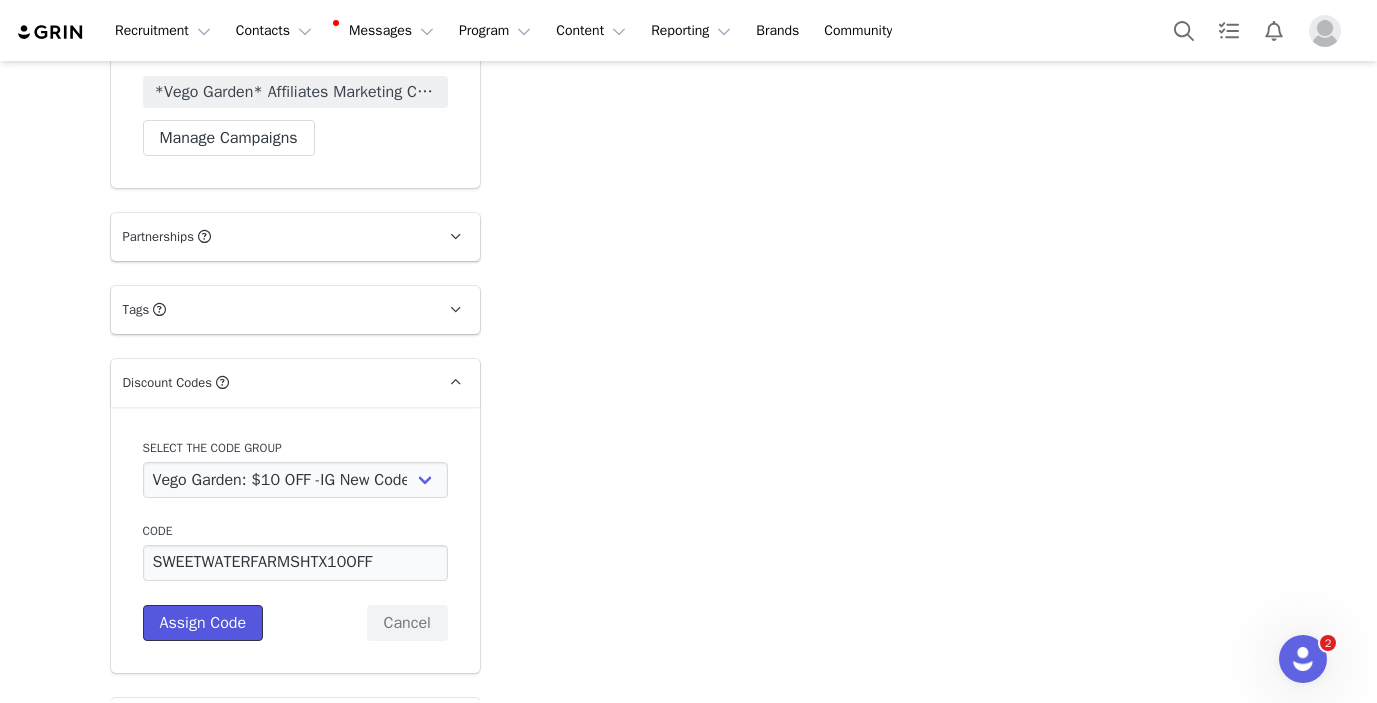 click on "Assign Code" at bounding box center [203, 623] 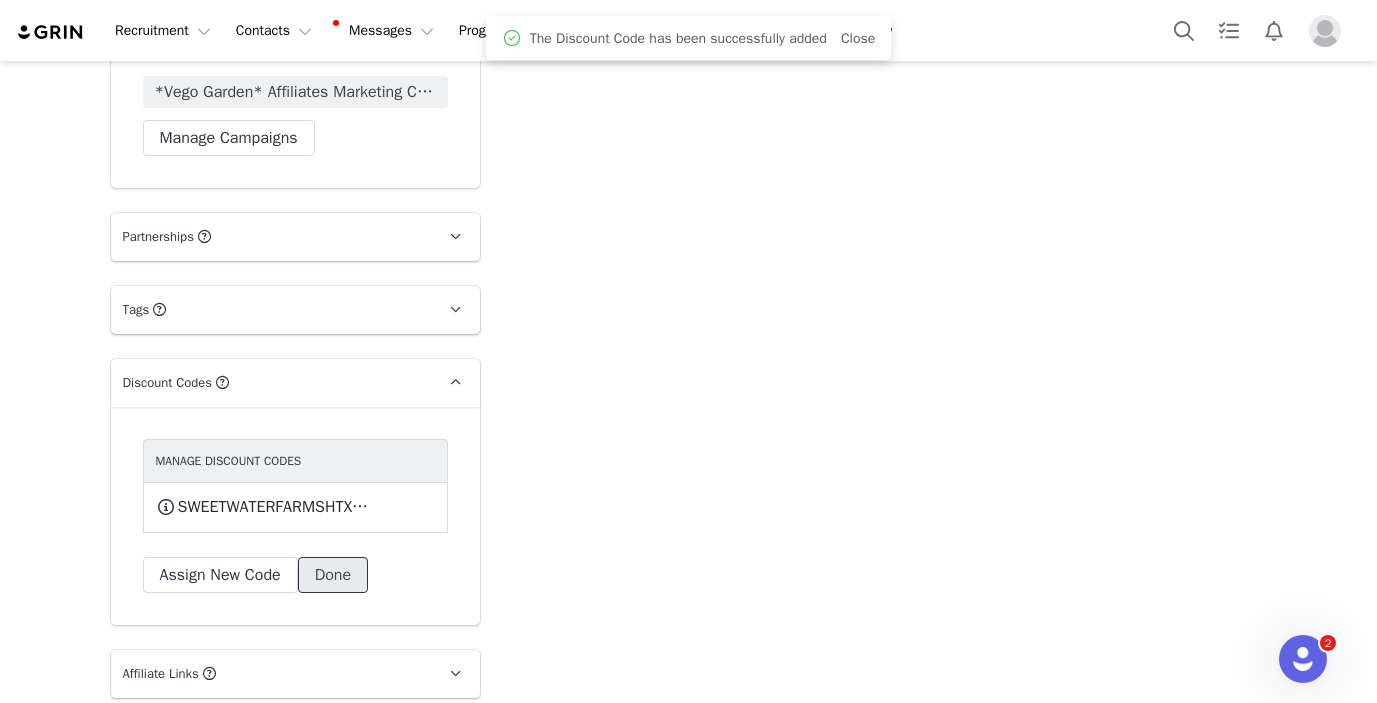 click on "Done" at bounding box center (333, 575) 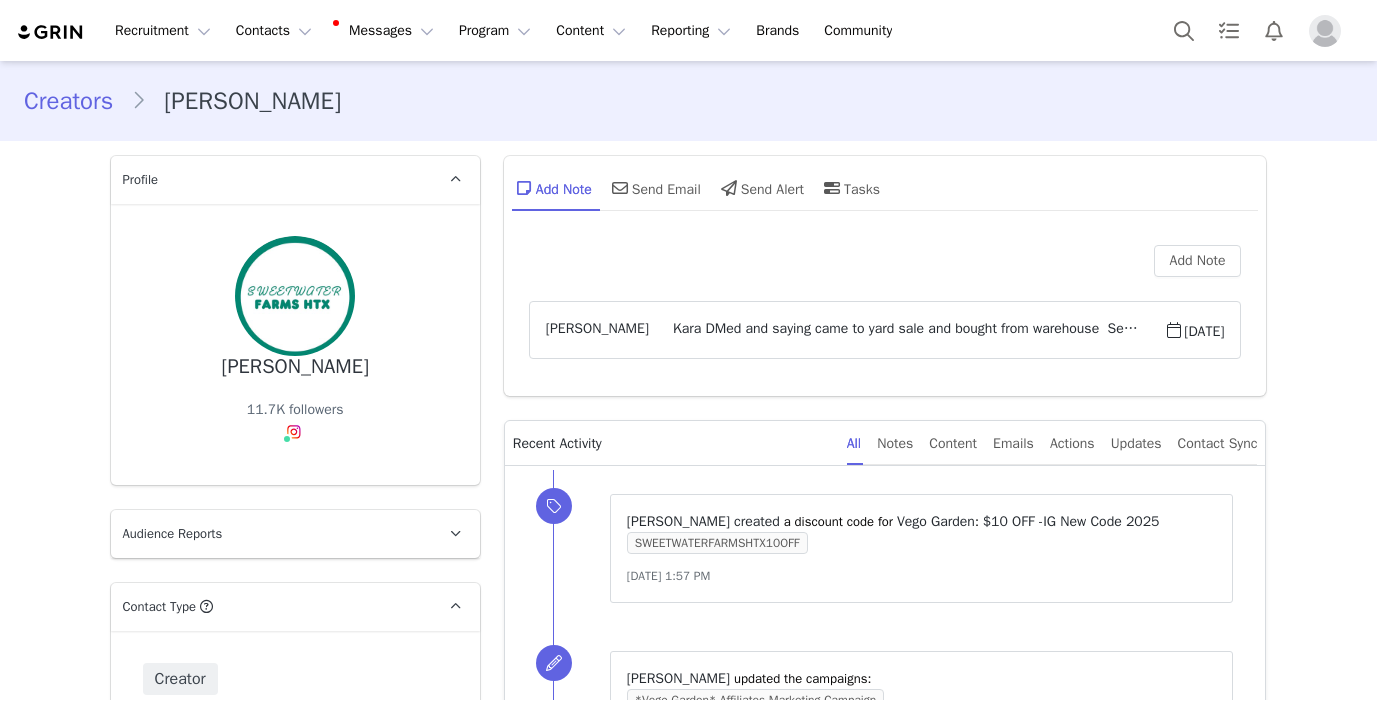 scroll, scrollTop: 0, scrollLeft: 0, axis: both 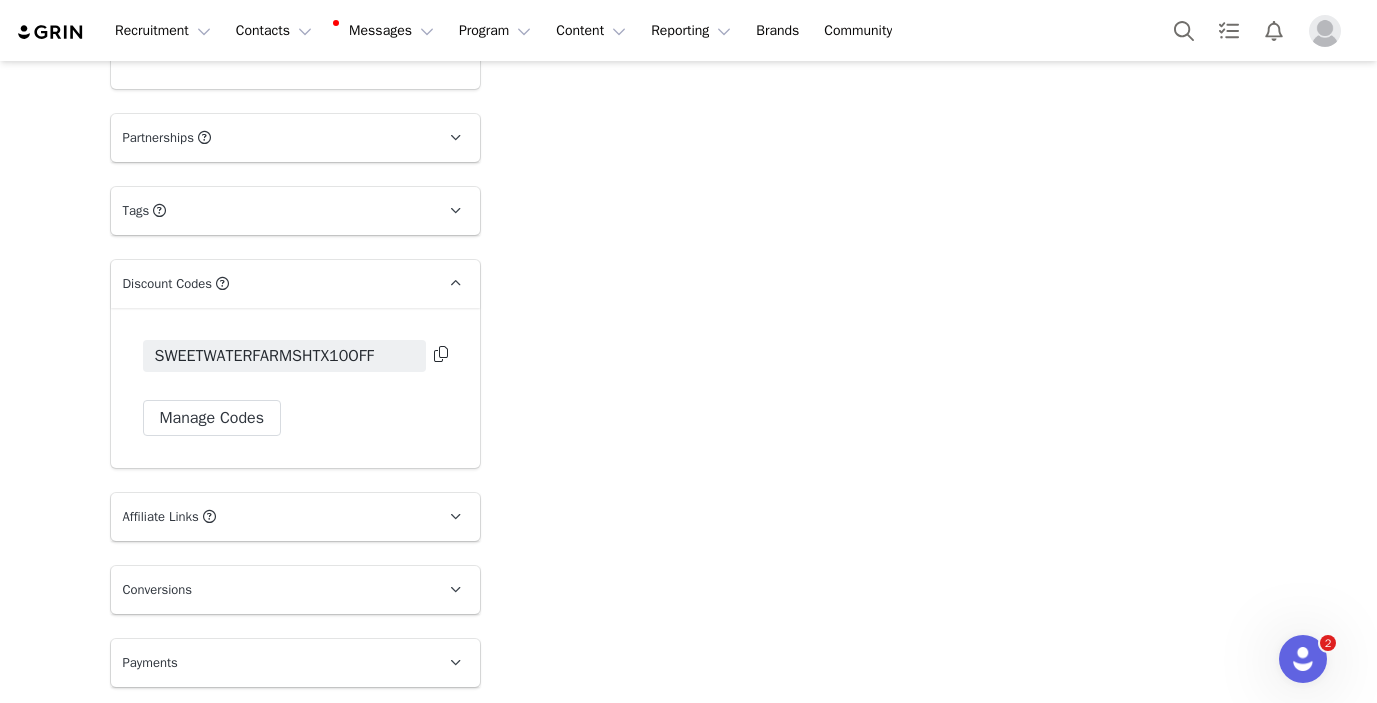 click on "Affiliate Links  Affiliate links associated with this Creator" at bounding box center [271, 517] 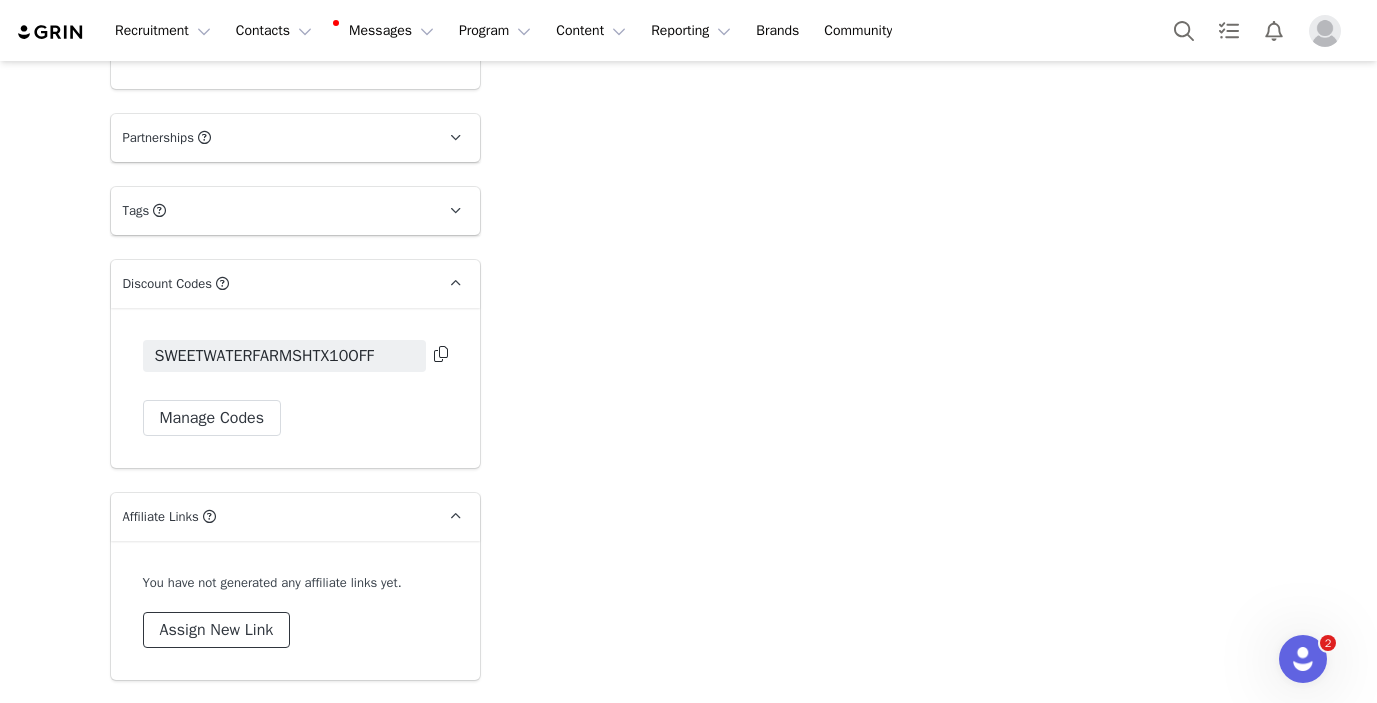 click on "Assign New Link" at bounding box center [217, 630] 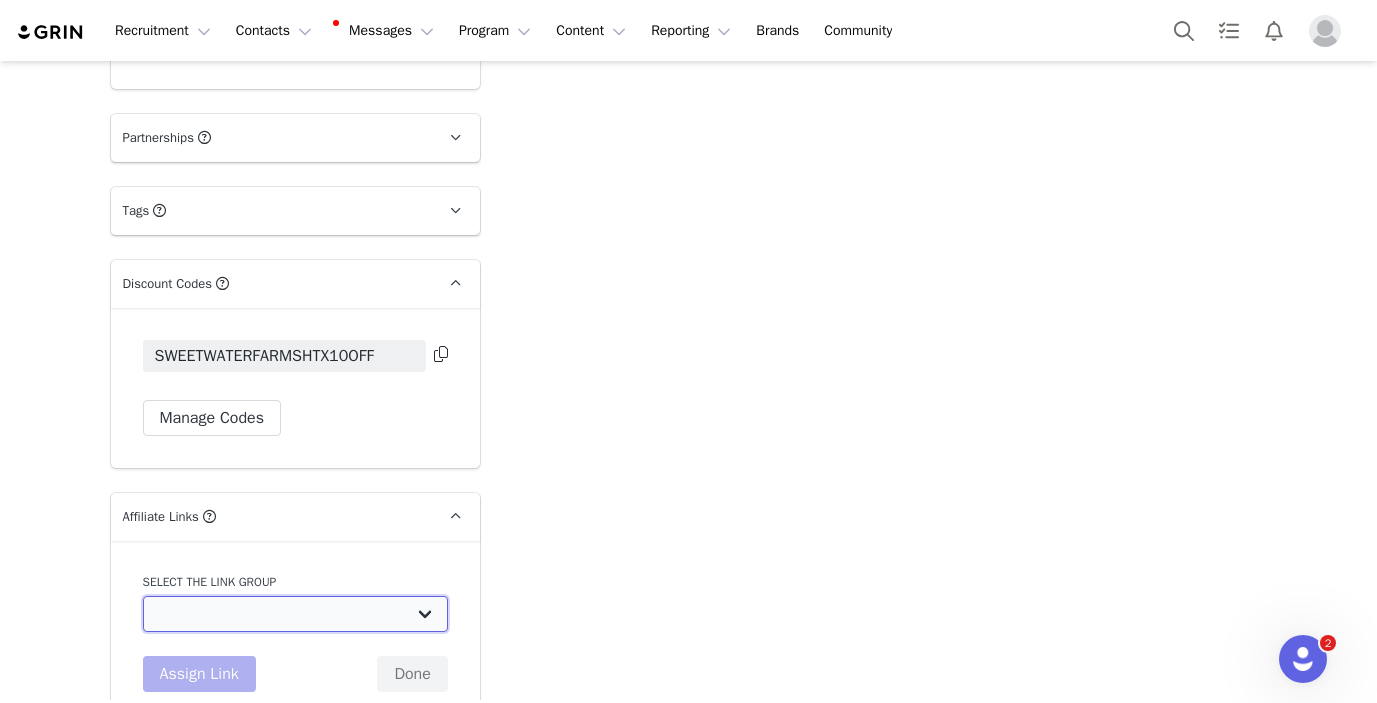 click on "Affiliate 7.5%: https://vego-gardening-store.myshopify.com   Truefood TV 10%: https://vego-gardening-store.myshopify.com   Yardzen Online Landscaping Affiliate Link 20%: https://vego-gardening-store.myshopify.com   Vego Garden Vego Kitchen Composter Product Page Affiliate Link: https://vego-gardening-store.myshopify.com/collections/composting   Midas-10% Commission Rate Link: https://vego-gardening-store.myshopify.com   Affiliate 7.5%-KC Website: https://vego-composter.myshopify.com   Tomi Dedicated Affiliate 10%-KC Website Only: https://vego-composter.myshopify.com   Youtube Affiliate 7.5%-KC Website: https://vego-composter.myshopify.com   Mark @Seflsufficientme Affiliate Link 5%: https://vego-gardening-store.myshopify.com" at bounding box center [295, 614] 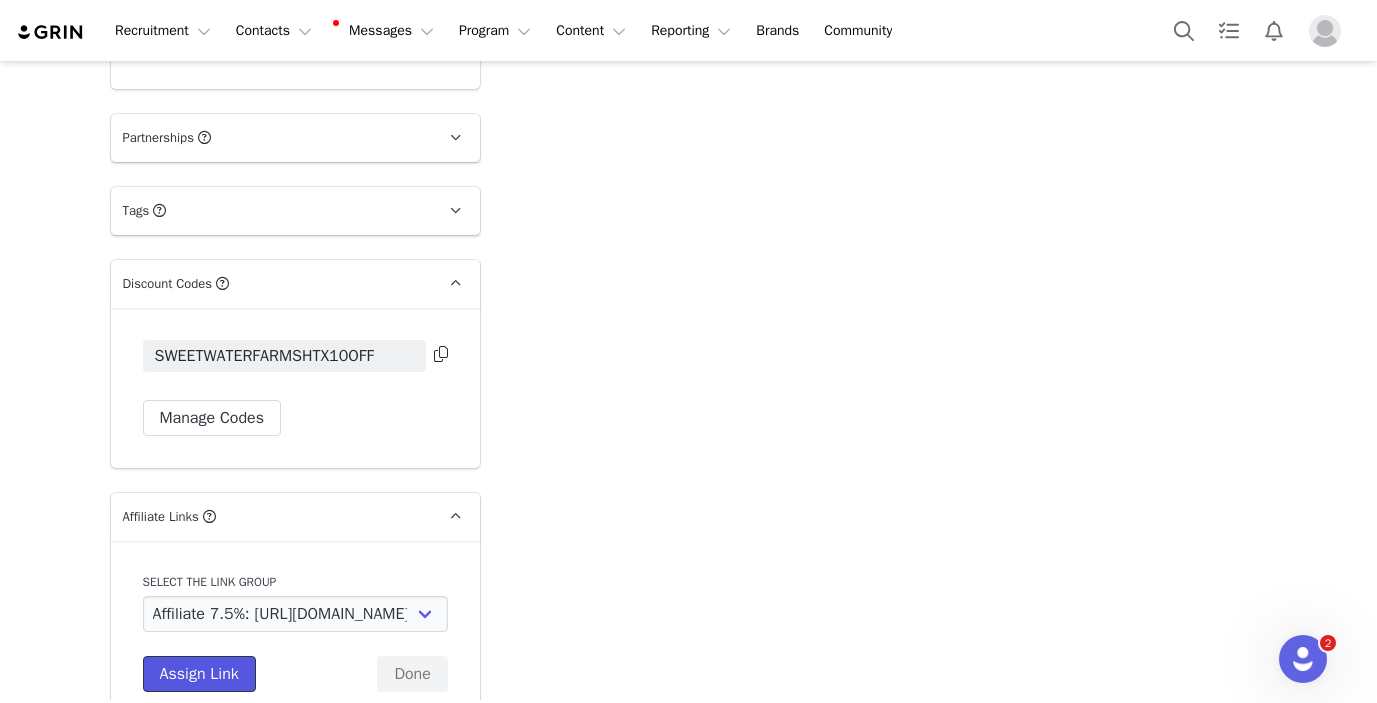 click on "Assign Link" at bounding box center [199, 674] 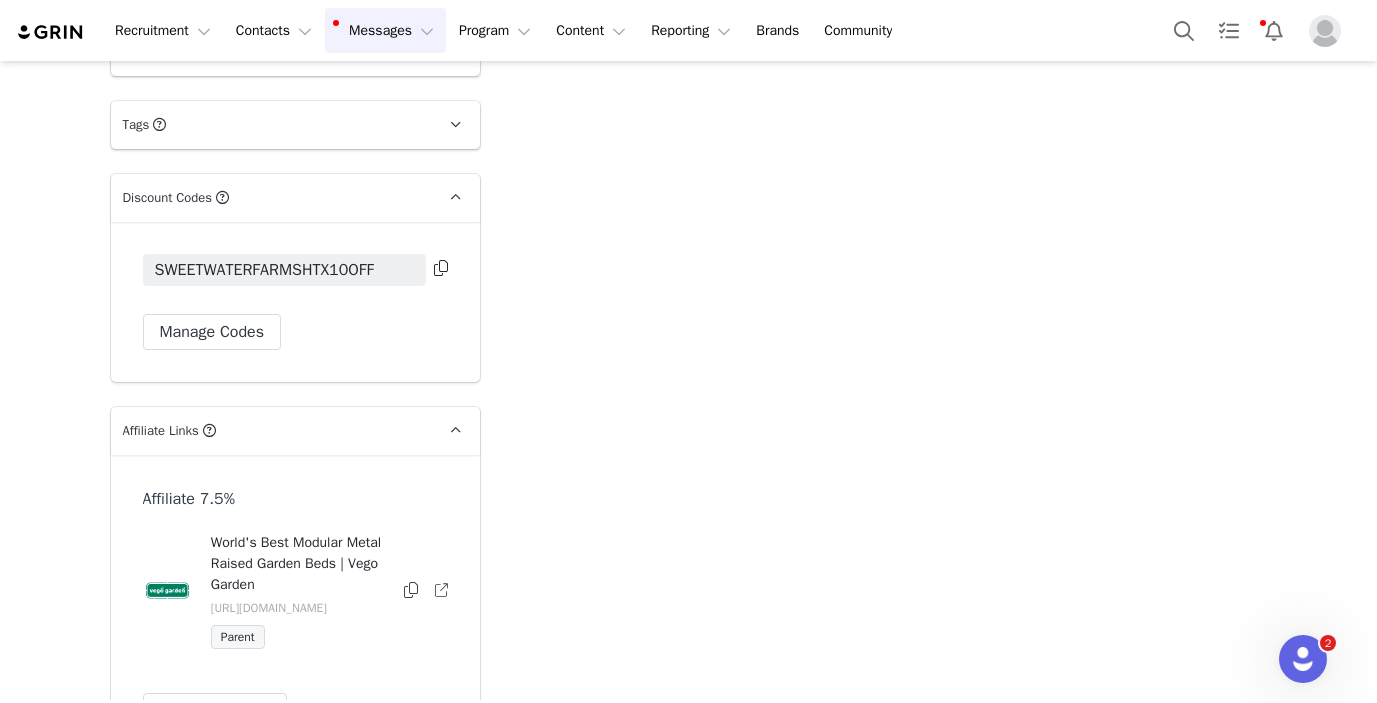 scroll, scrollTop: 2709, scrollLeft: 0, axis: vertical 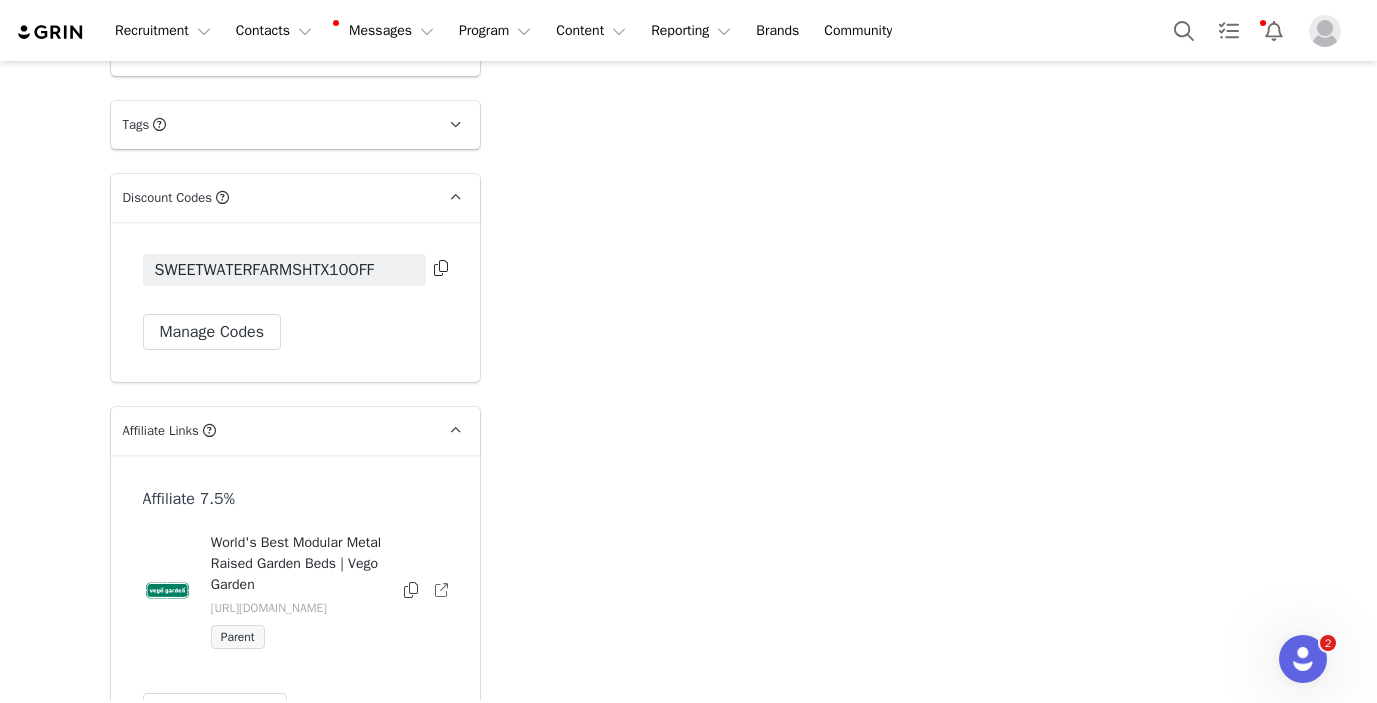 click at bounding box center (411, 590) 